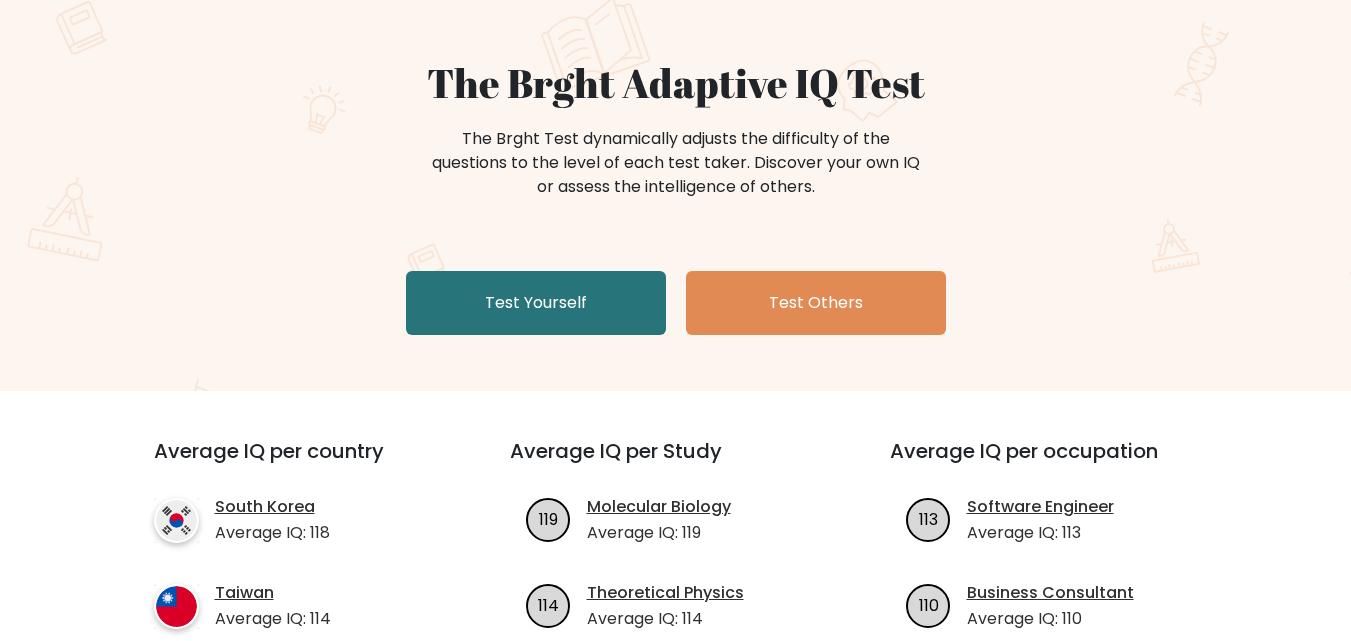 scroll, scrollTop: 200, scrollLeft: 0, axis: vertical 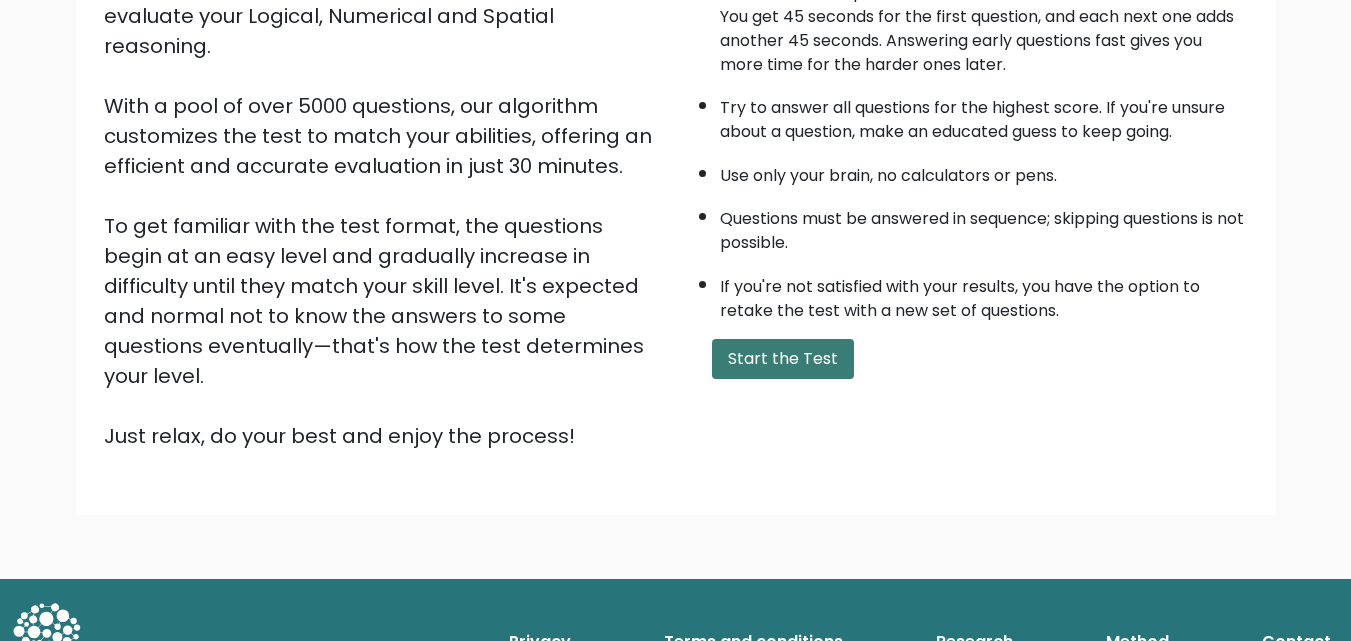 click on "Start the Test" at bounding box center (783, 359) 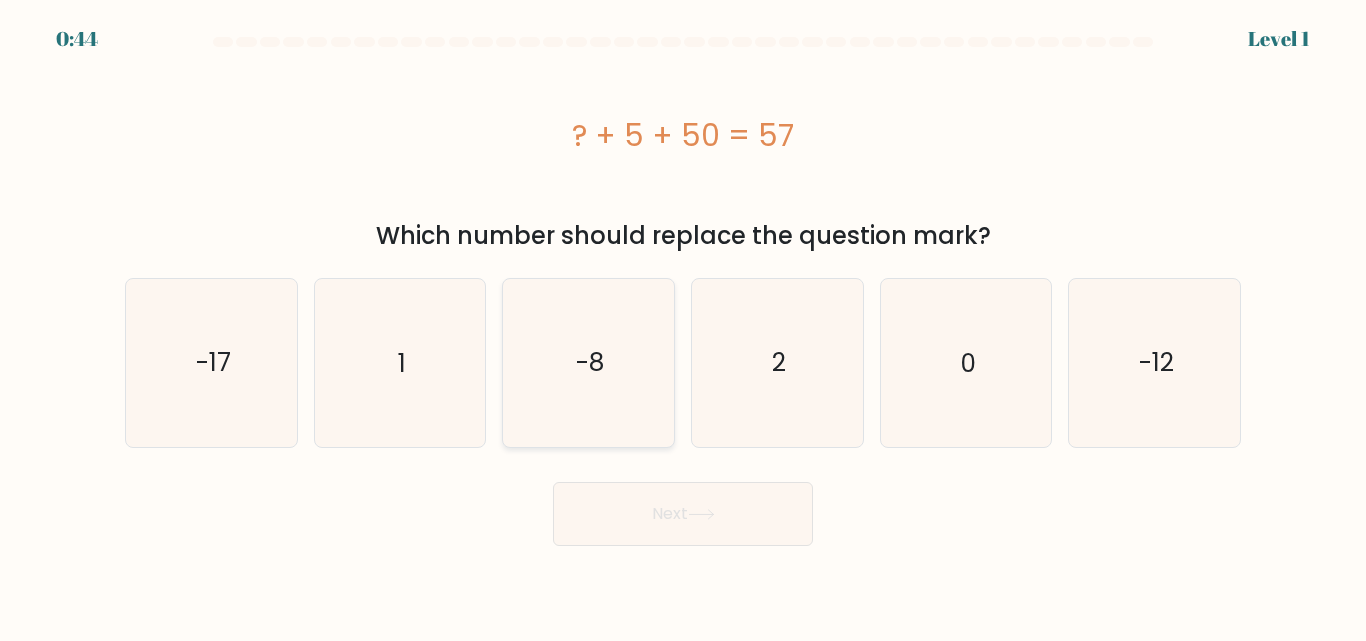 scroll, scrollTop: 0, scrollLeft: 0, axis: both 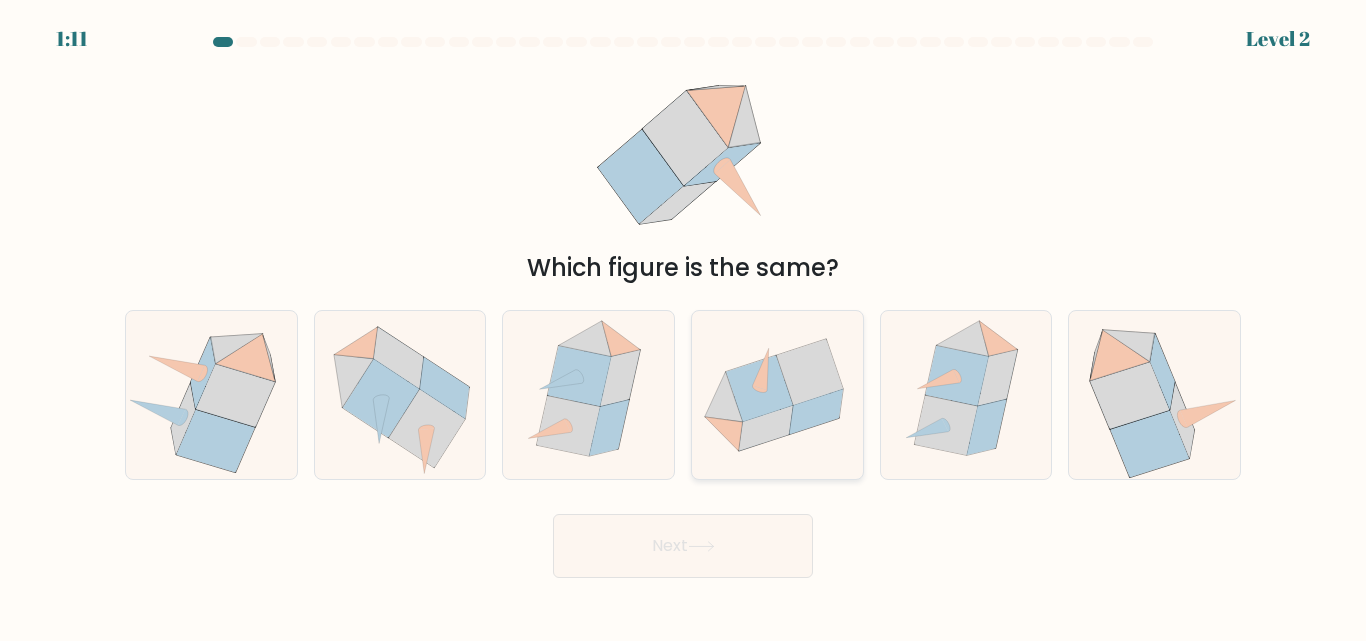 click at bounding box center [759, 389] 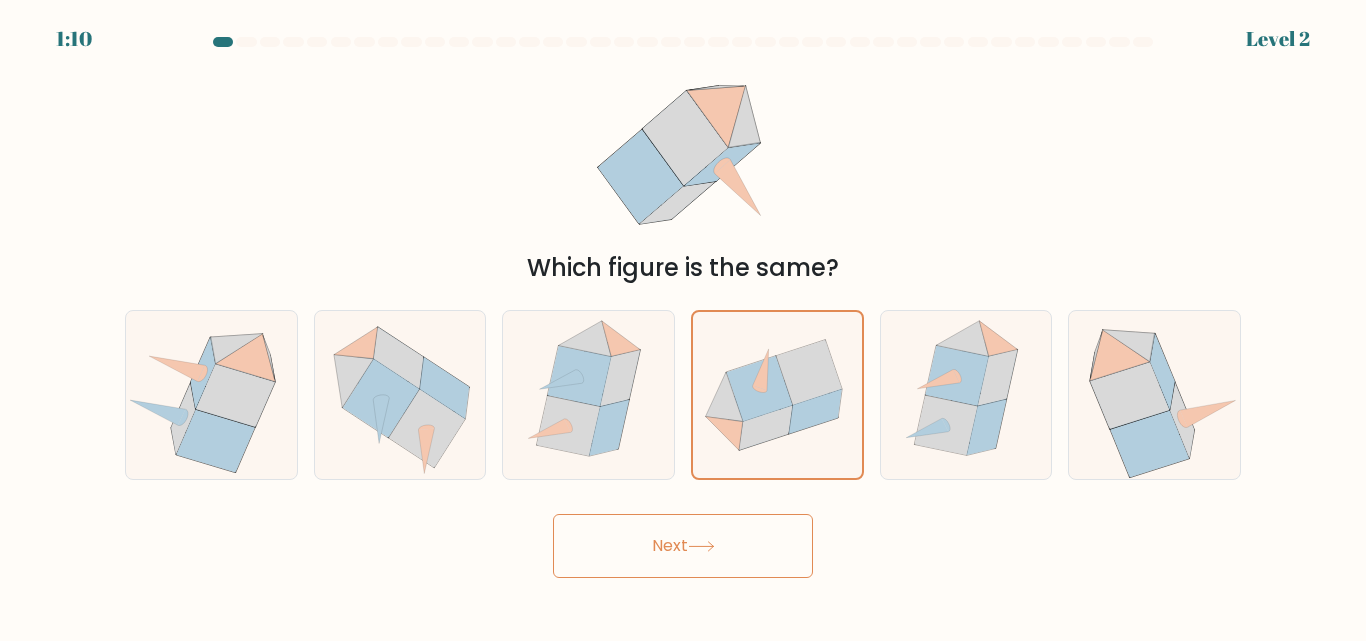 click on "Next" at bounding box center [683, 546] 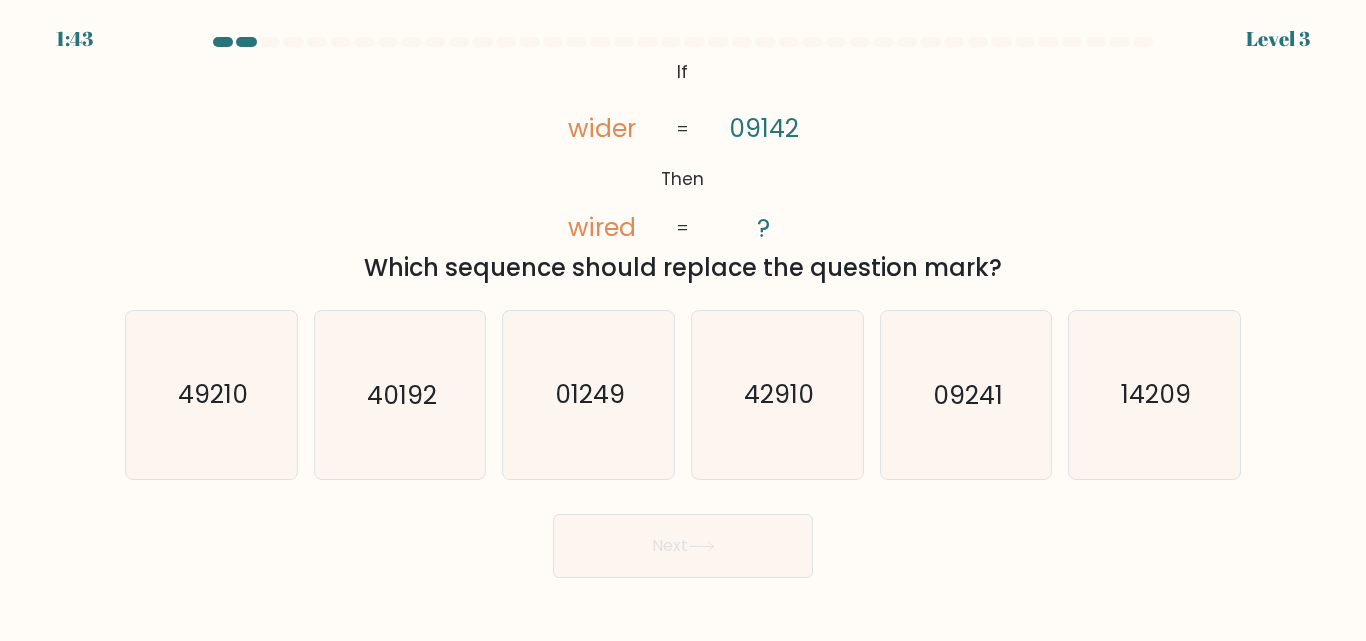 drag, startPoint x: 927, startPoint y: 403, endPoint x: 840, endPoint y: 507, distance: 135.5913 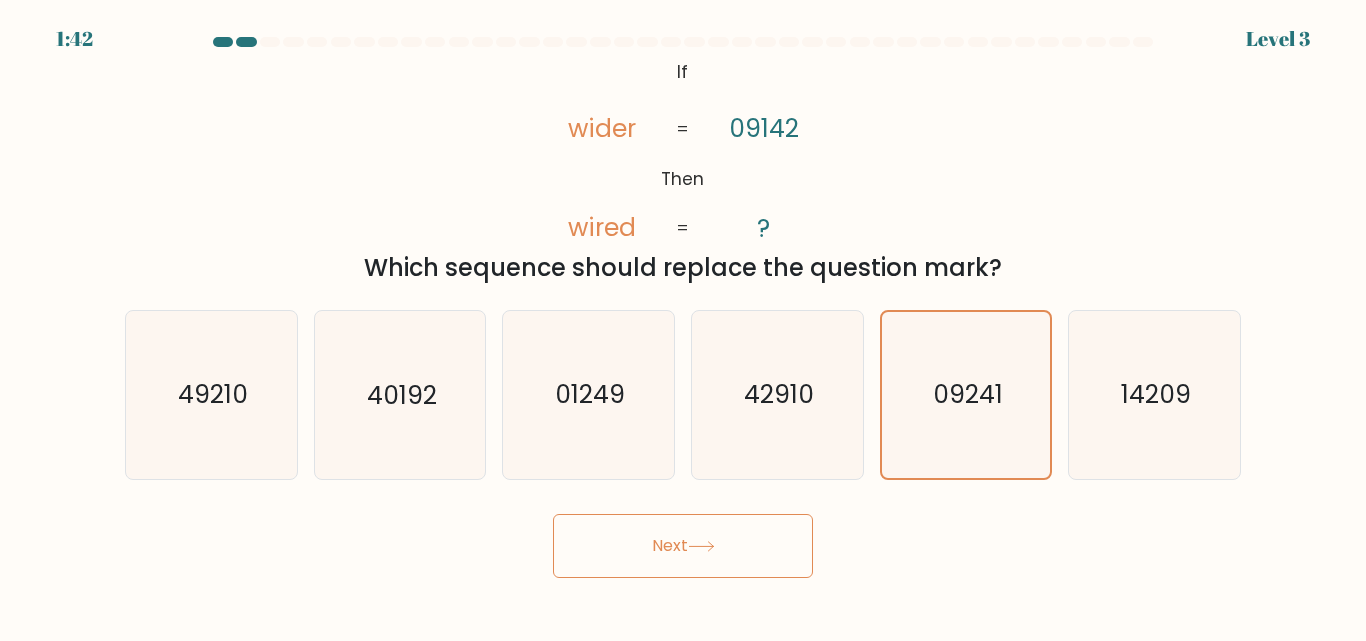click on "Next" at bounding box center [683, 546] 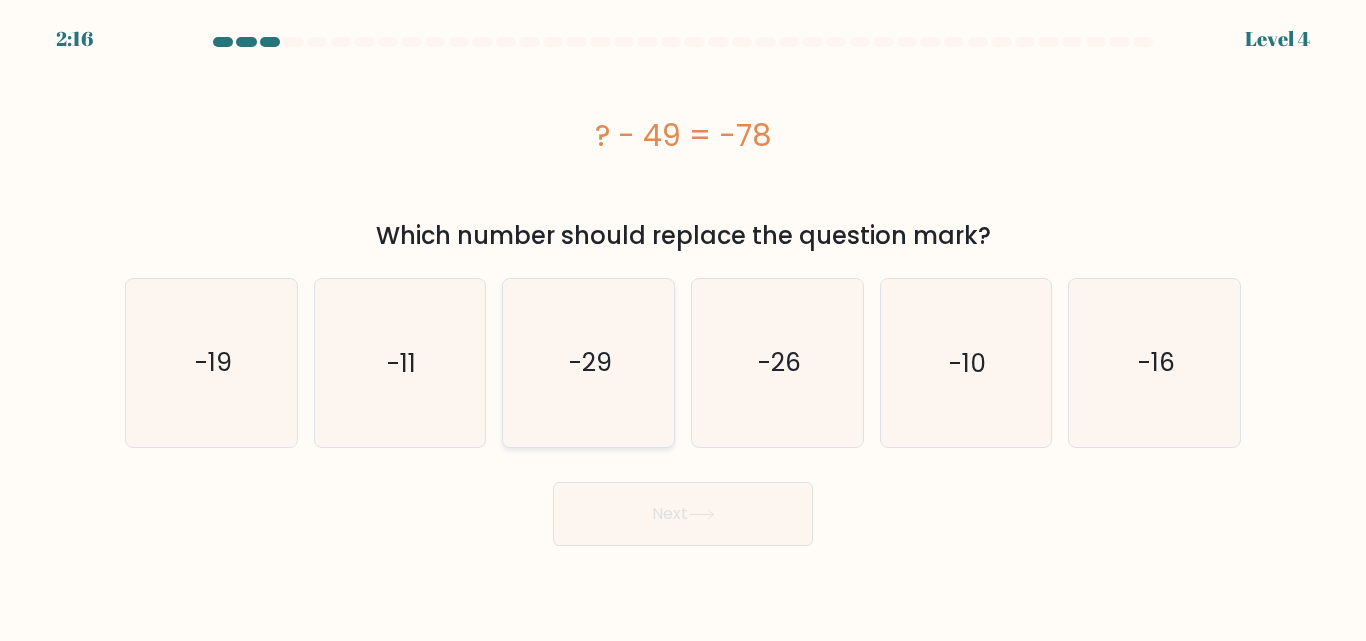 click on "-29" at bounding box center (590, 362) 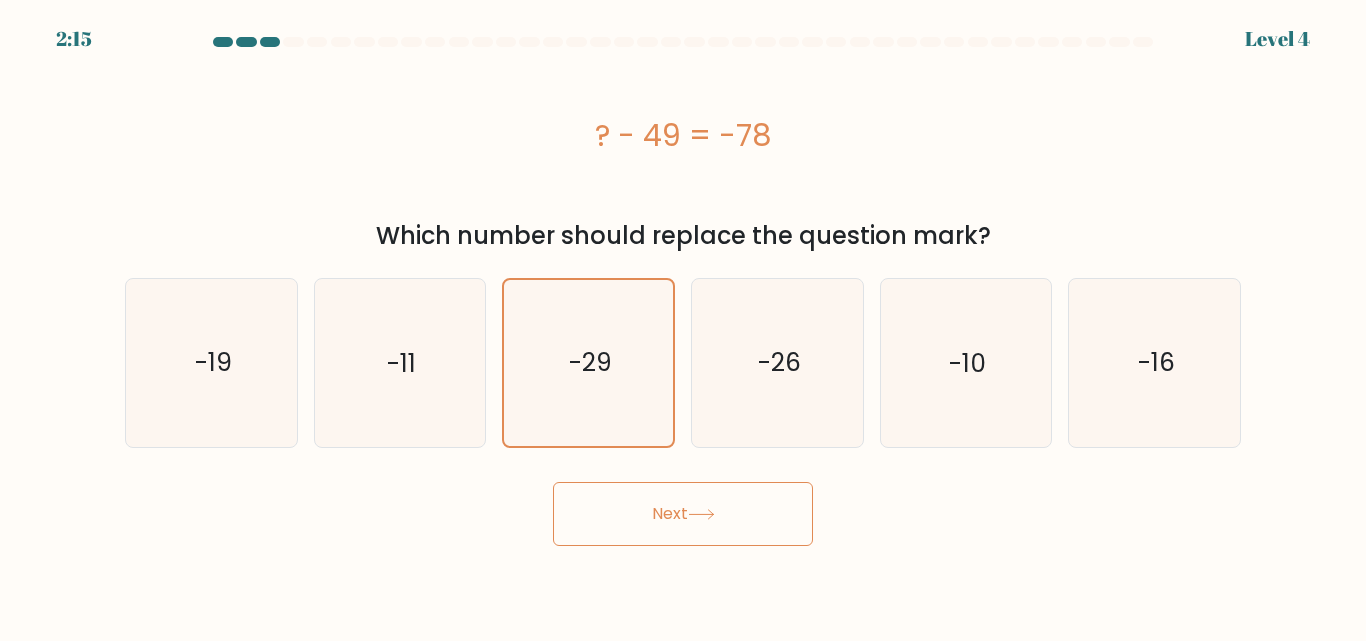 click on "Next" at bounding box center (683, 514) 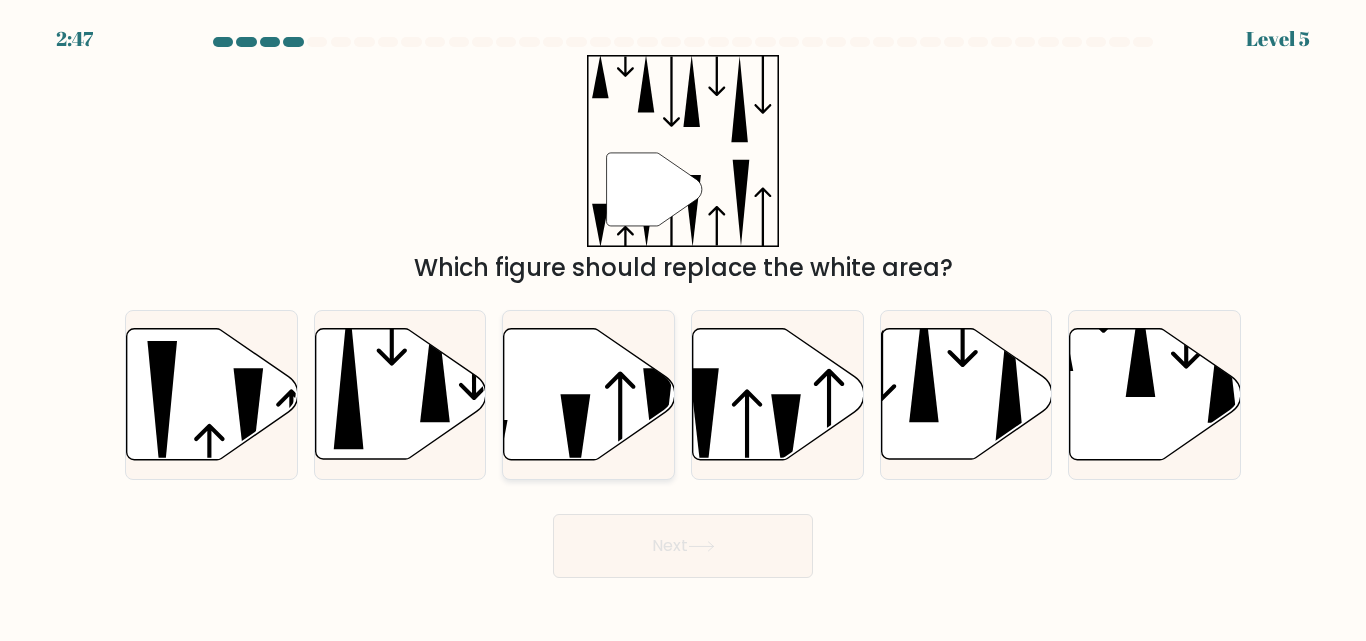 drag, startPoint x: 580, startPoint y: 431, endPoint x: 594, endPoint y: 446, distance: 20.518284 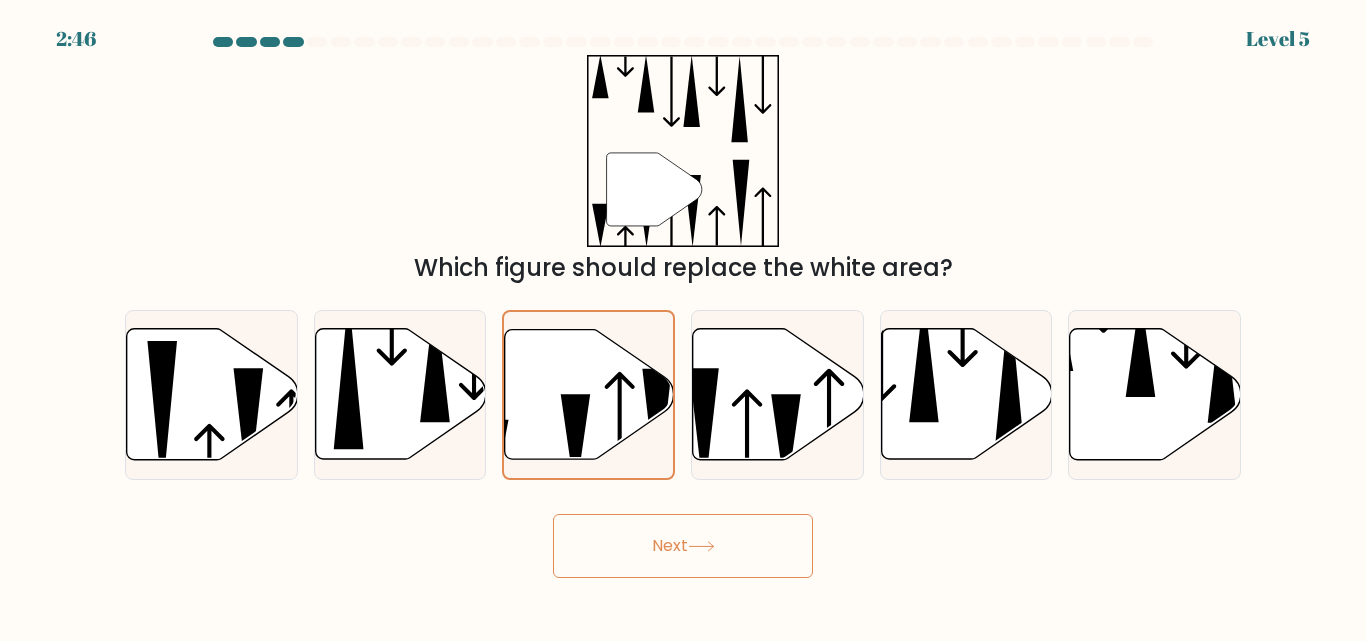 click on "Next" at bounding box center (683, 546) 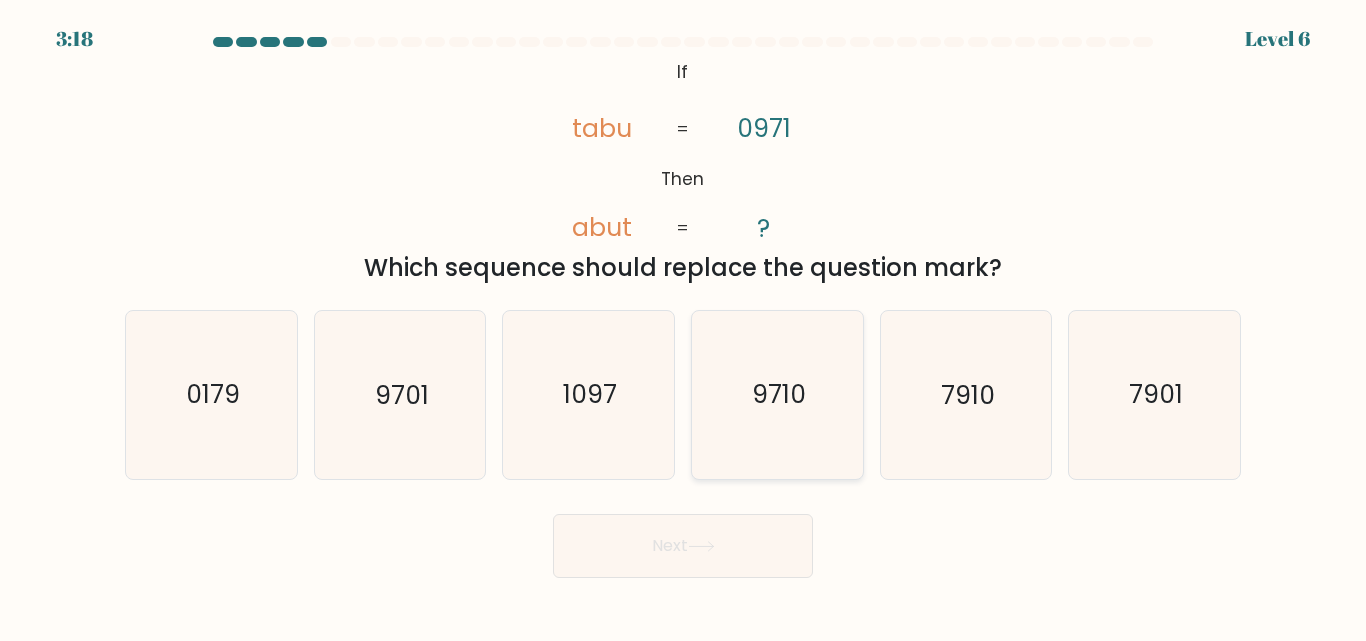 click on "9710" at bounding box center (777, 394) 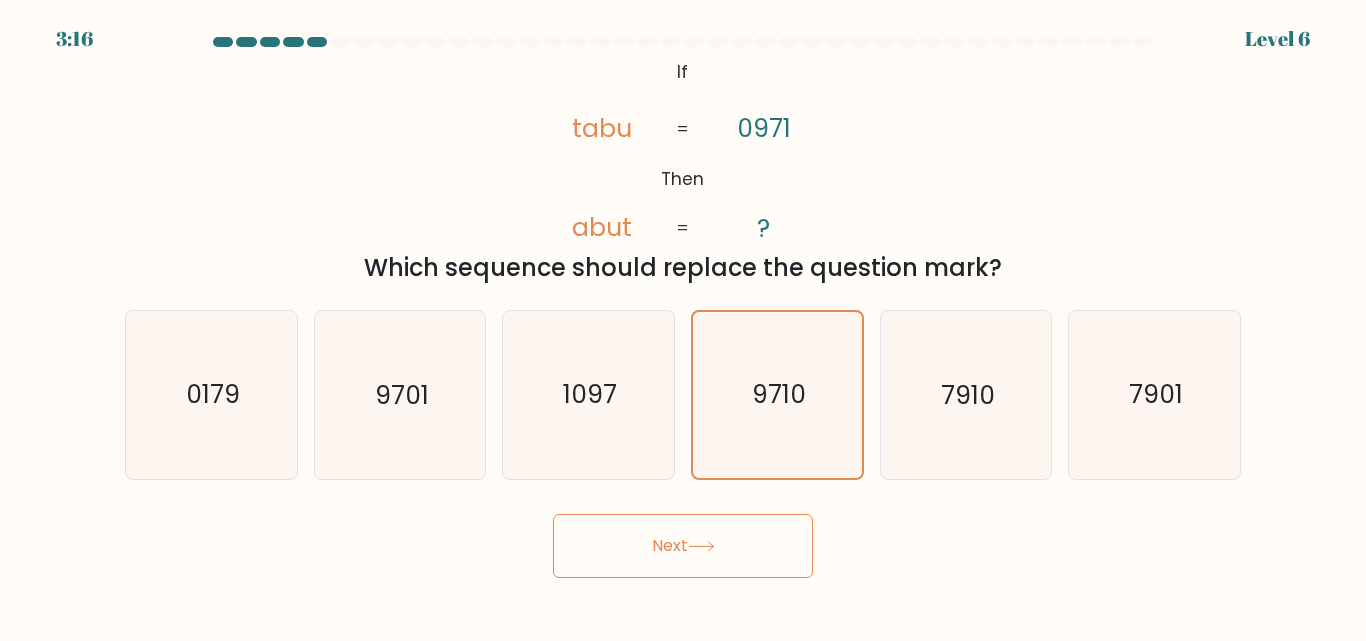 click on "Next" at bounding box center [683, 546] 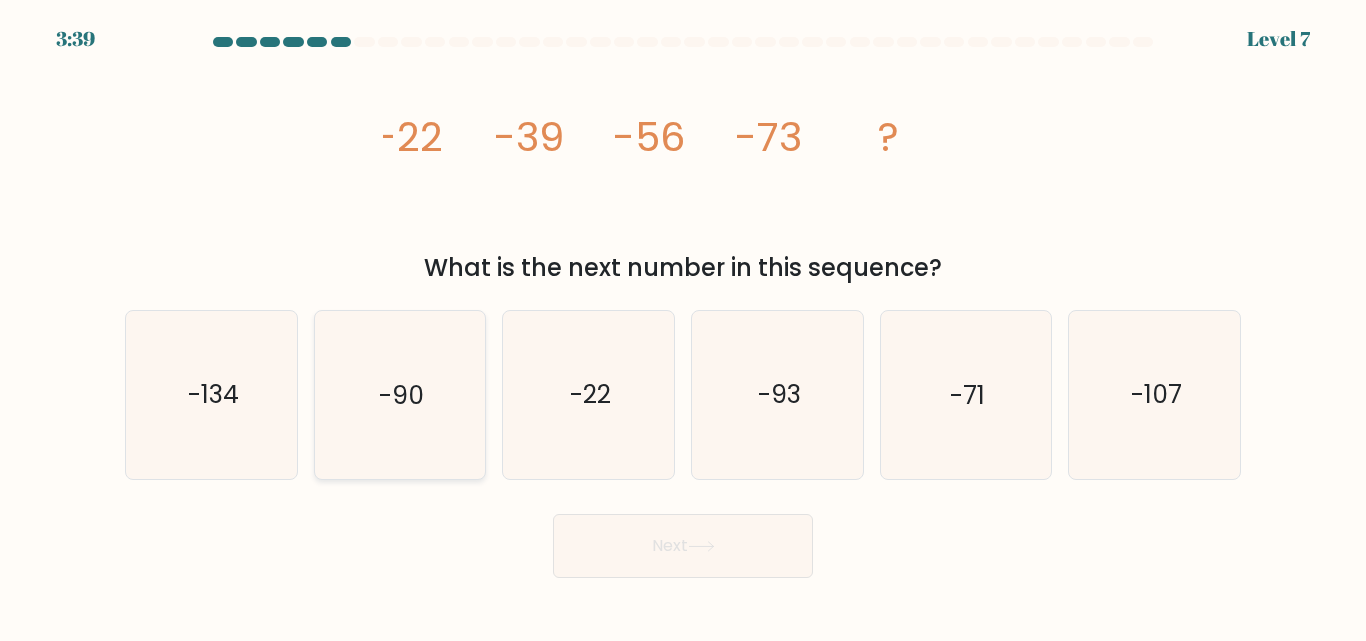 drag, startPoint x: 459, startPoint y: 427, endPoint x: 457, endPoint y: 446, distance: 19.104973 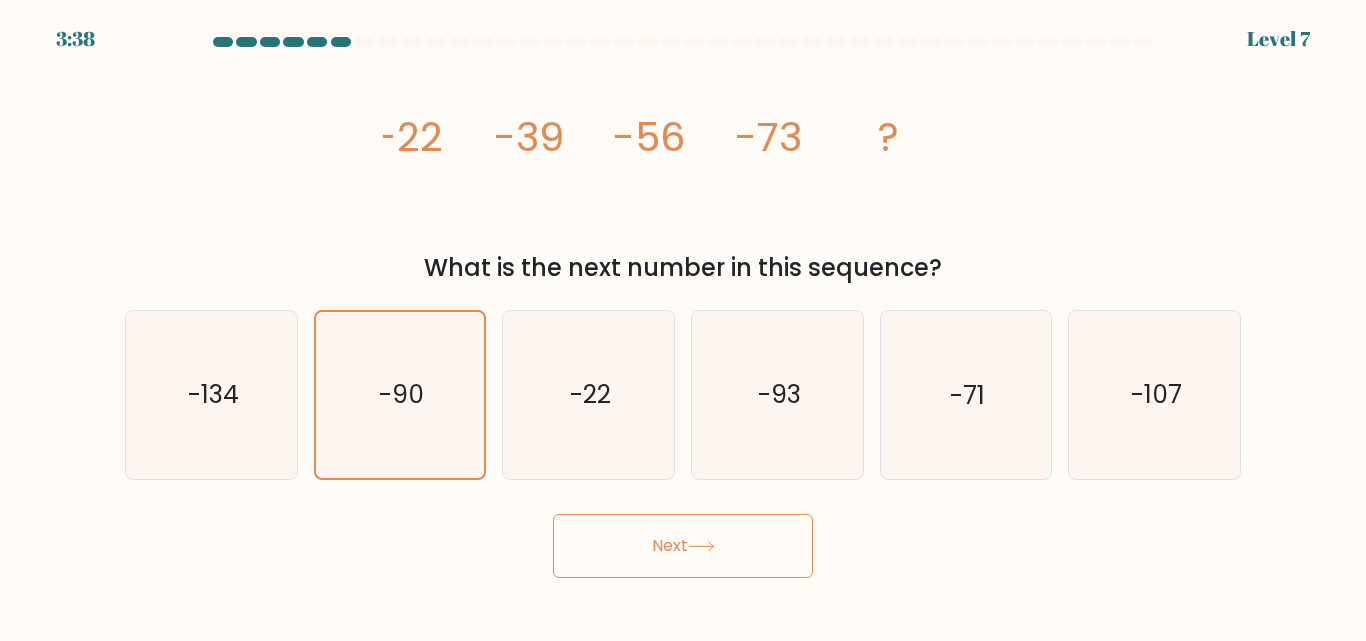 click on "Next" at bounding box center (683, 546) 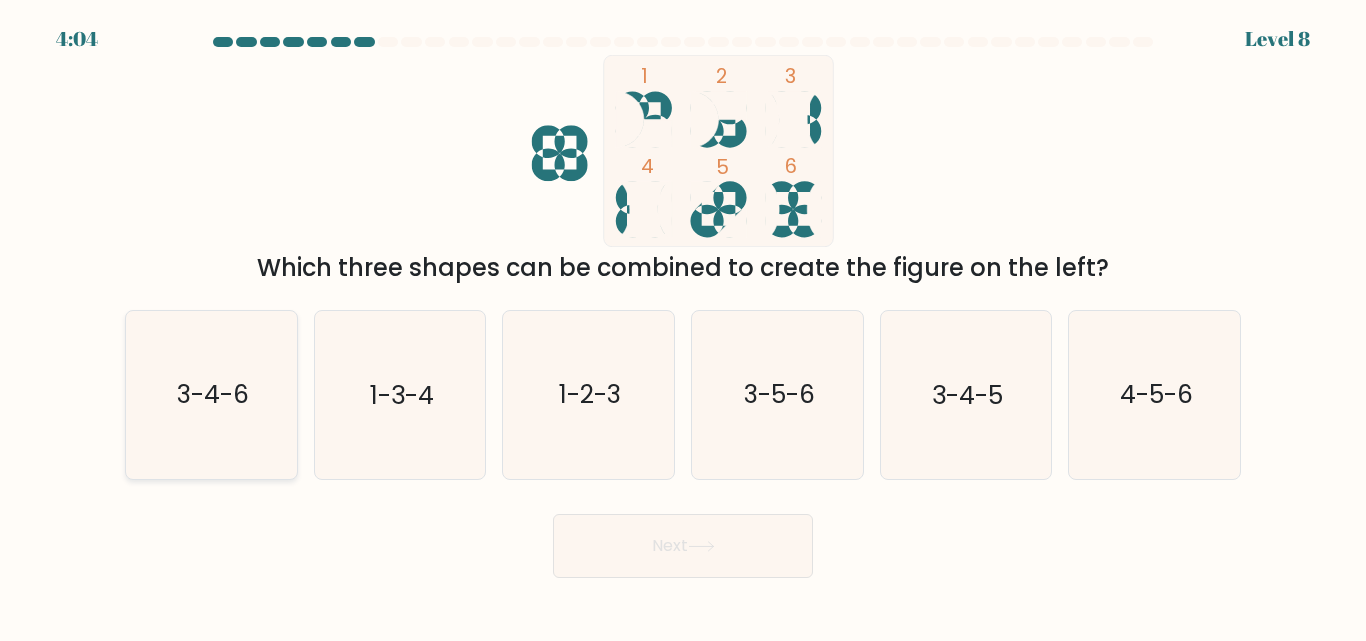 drag, startPoint x: 268, startPoint y: 354, endPoint x: 268, endPoint y: 365, distance: 11 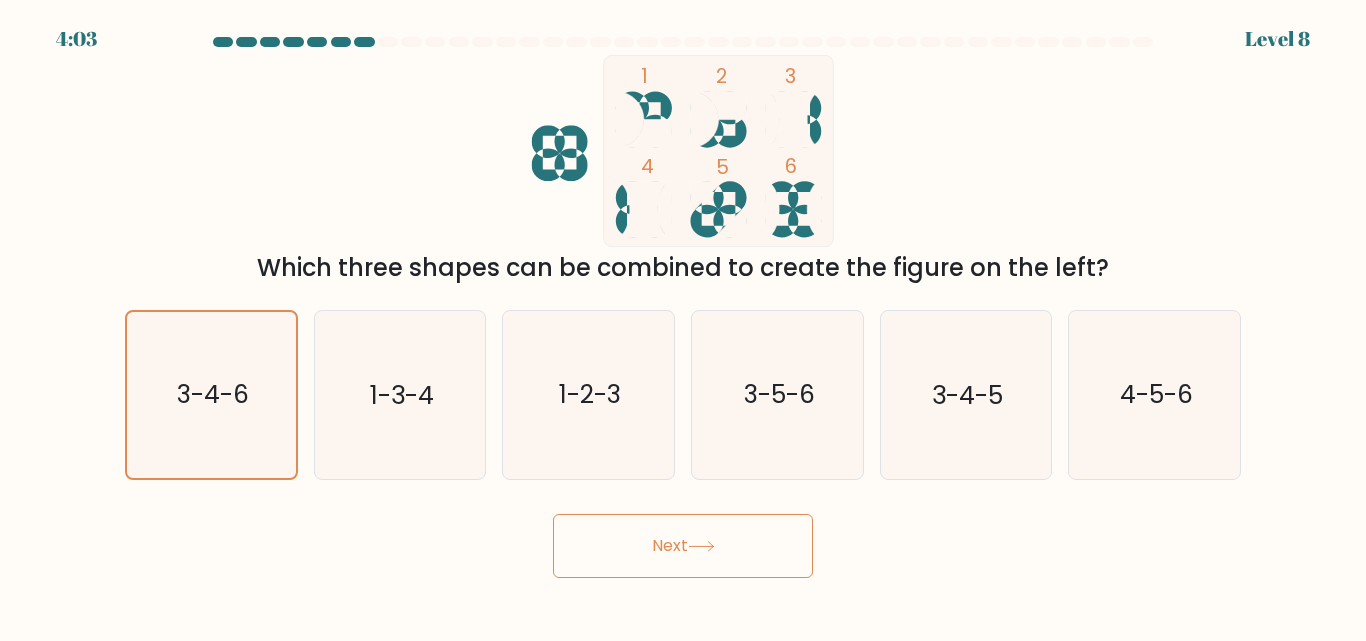 click on "Next" at bounding box center (683, 546) 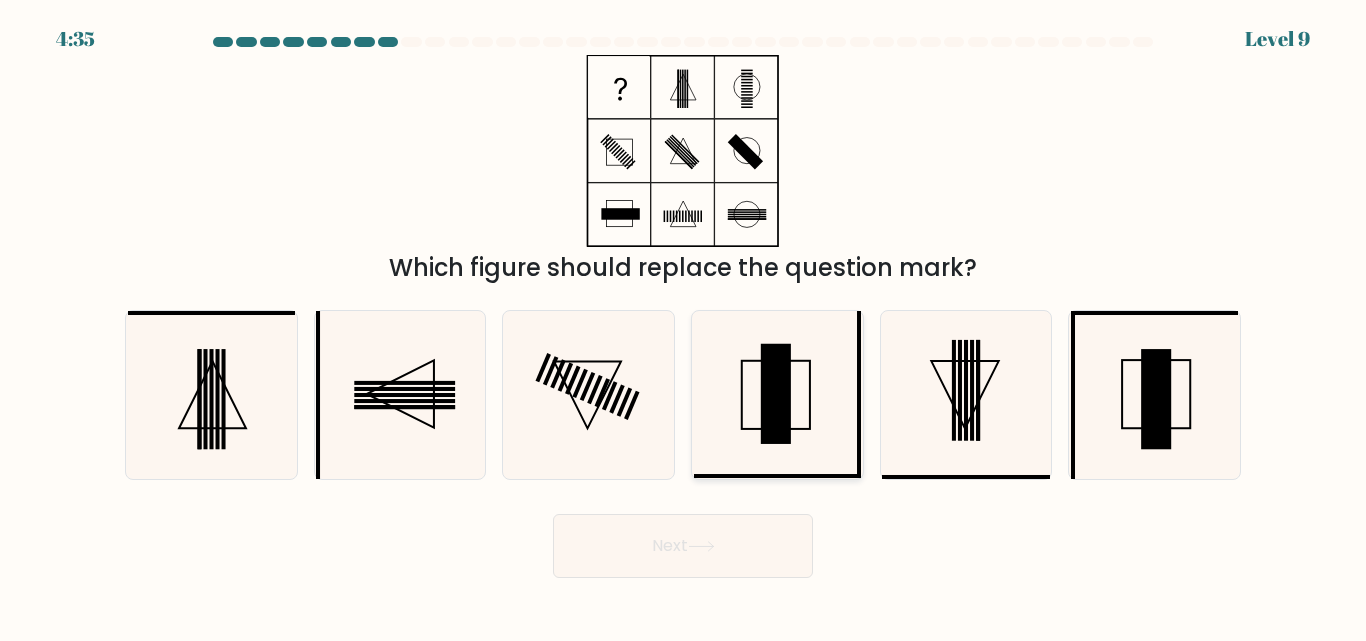 click at bounding box center (776, 394) 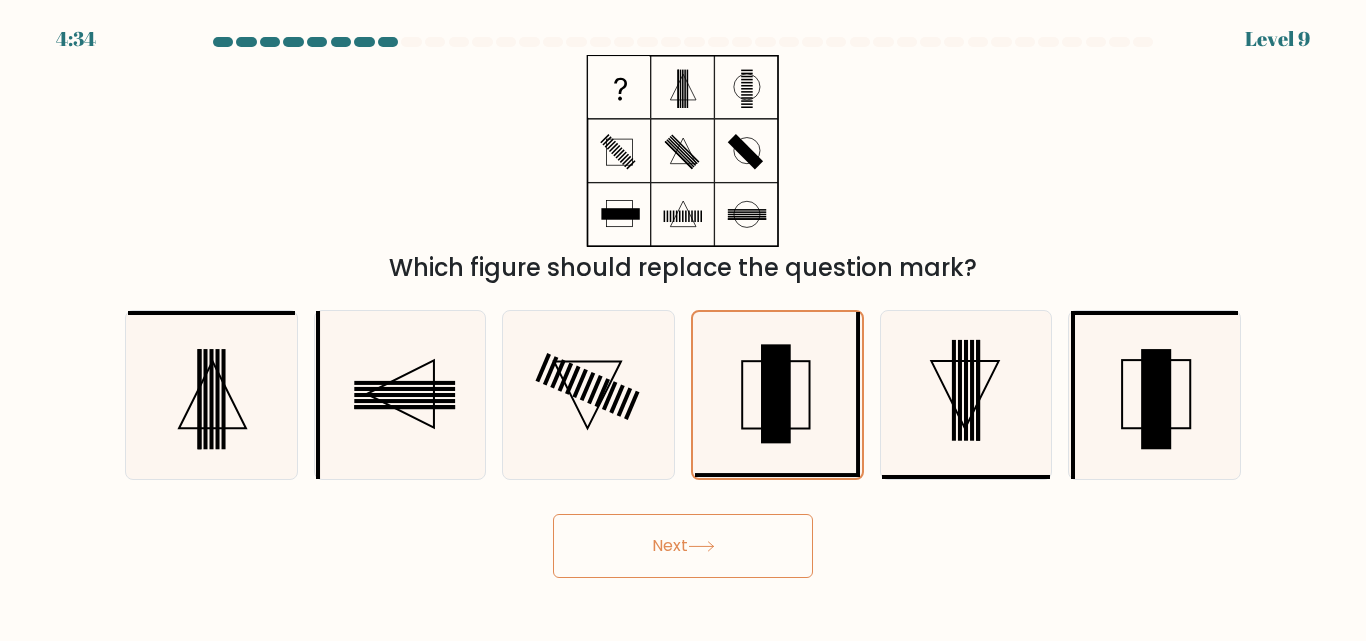 click on "Next" at bounding box center [683, 546] 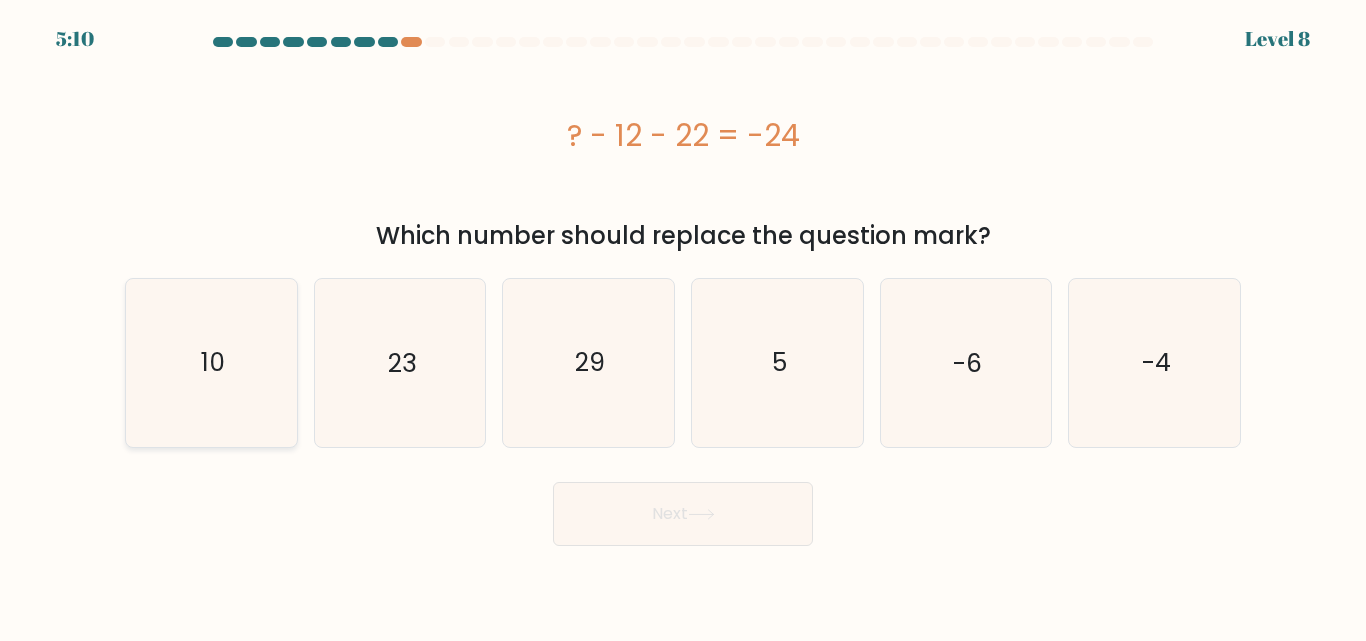 click on "10" at bounding box center (211, 362) 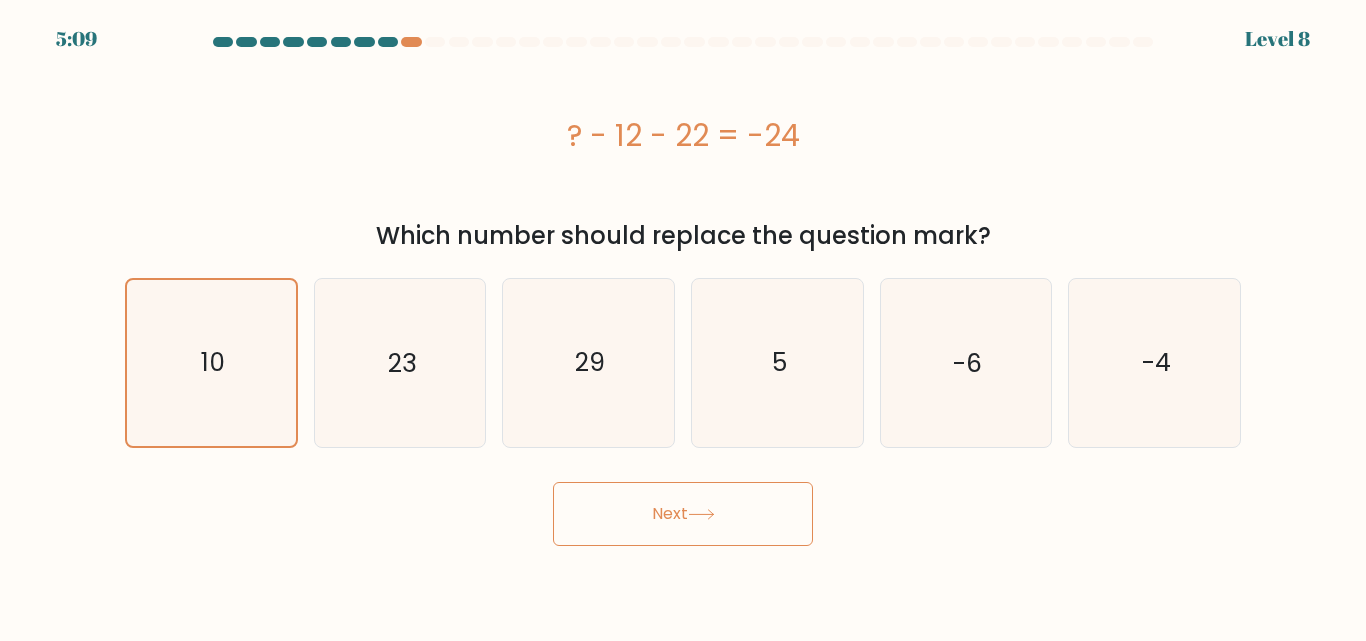 click on "Next" at bounding box center [683, 514] 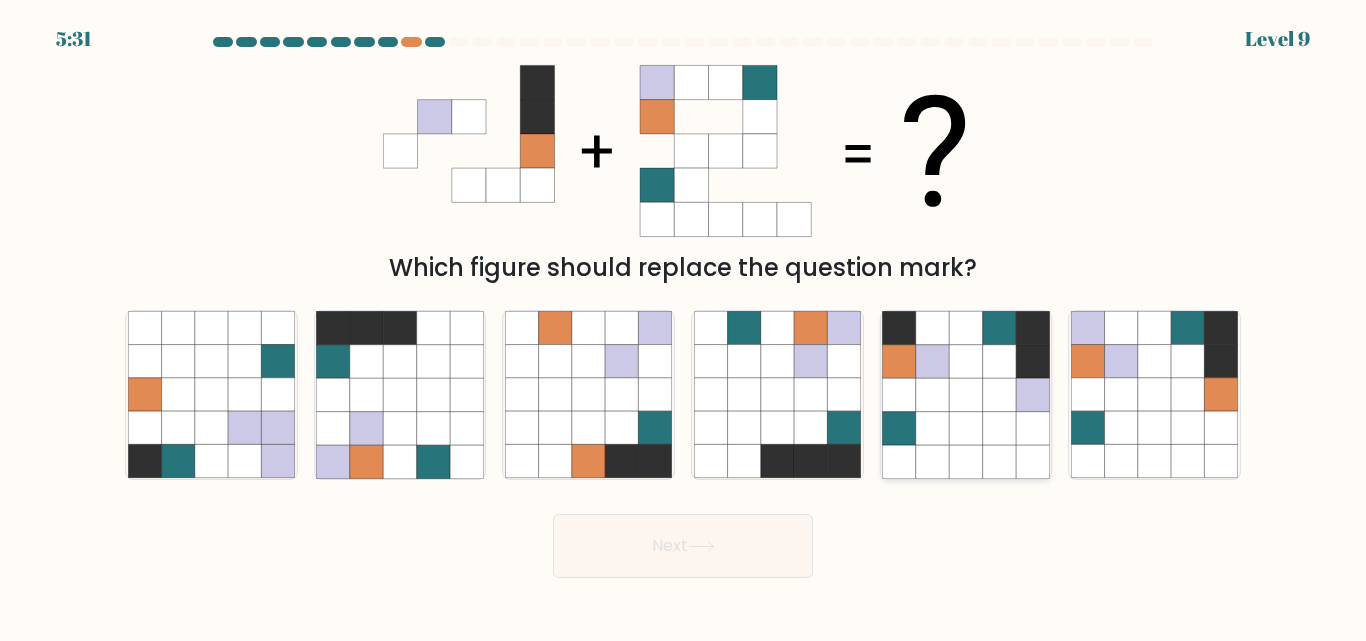 click at bounding box center [965, 428] 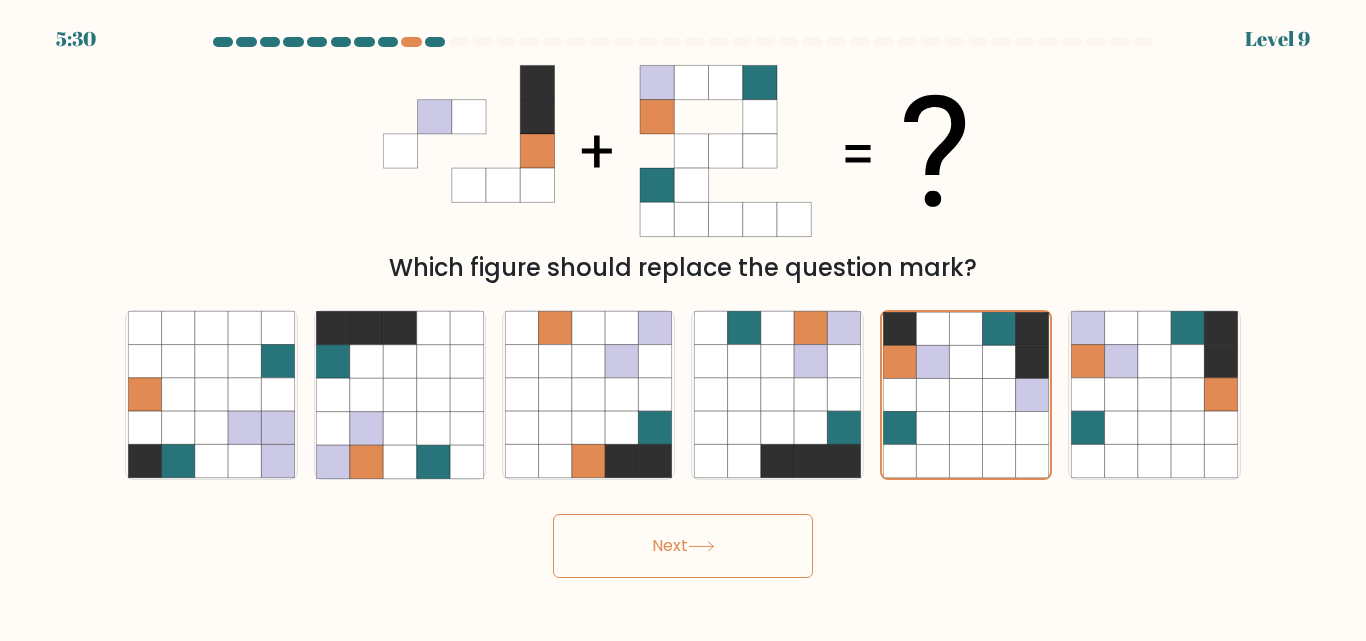 click on "Next" at bounding box center [683, 546] 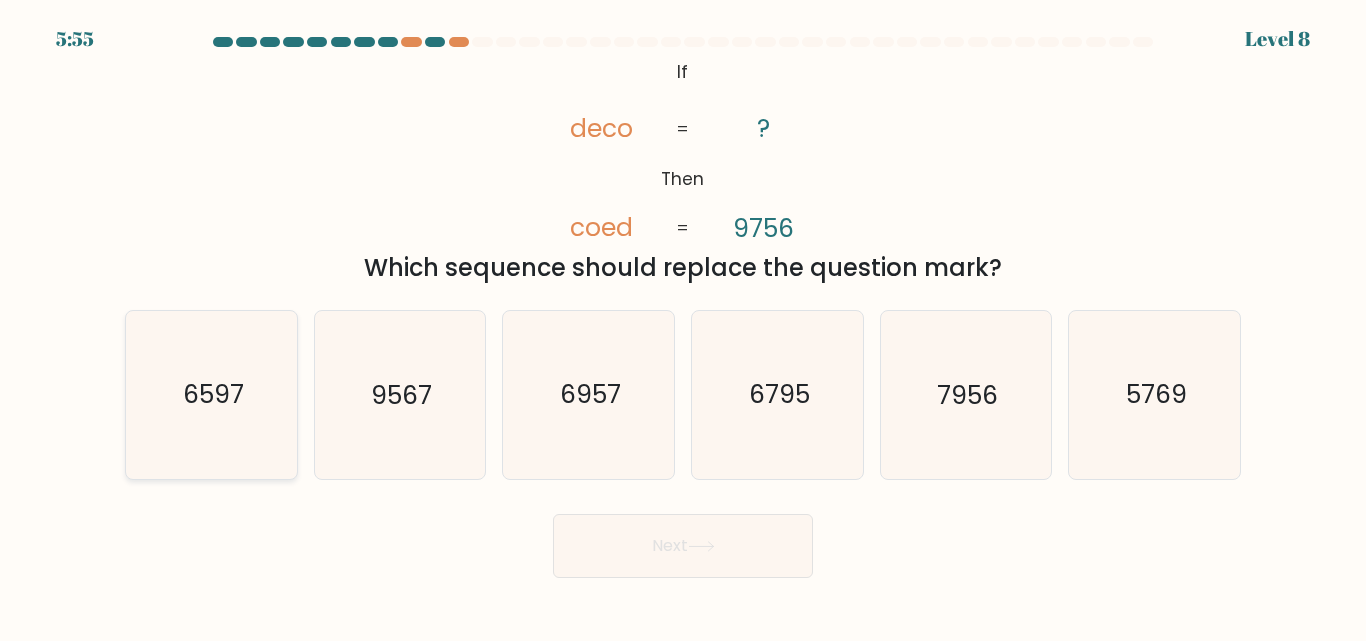 click on "6597" at bounding box center [212, 395] 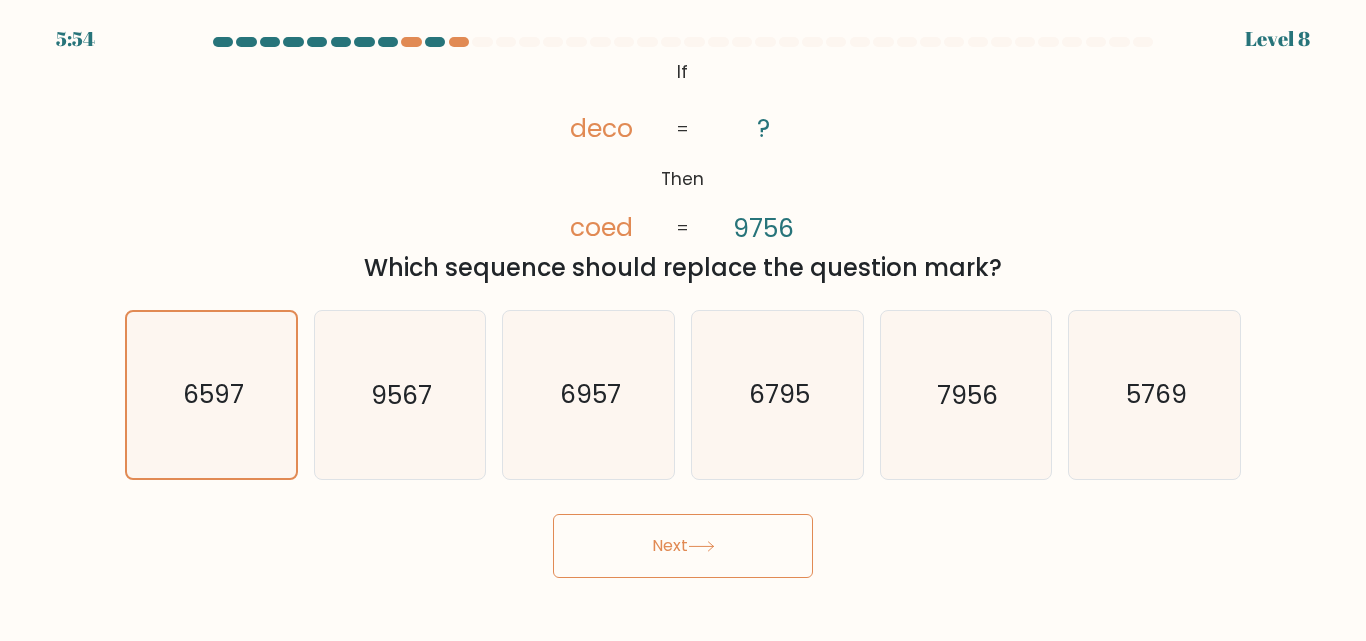 click on "Next" at bounding box center [683, 546] 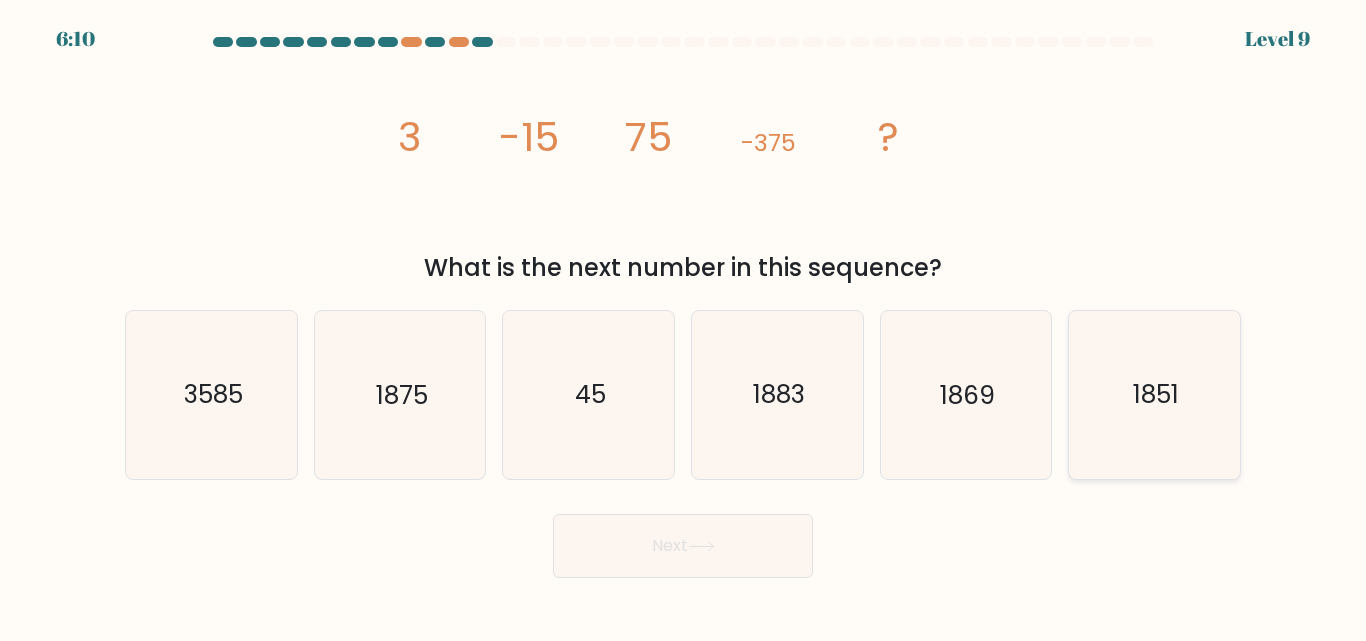click on "1851" at bounding box center [1154, 394] 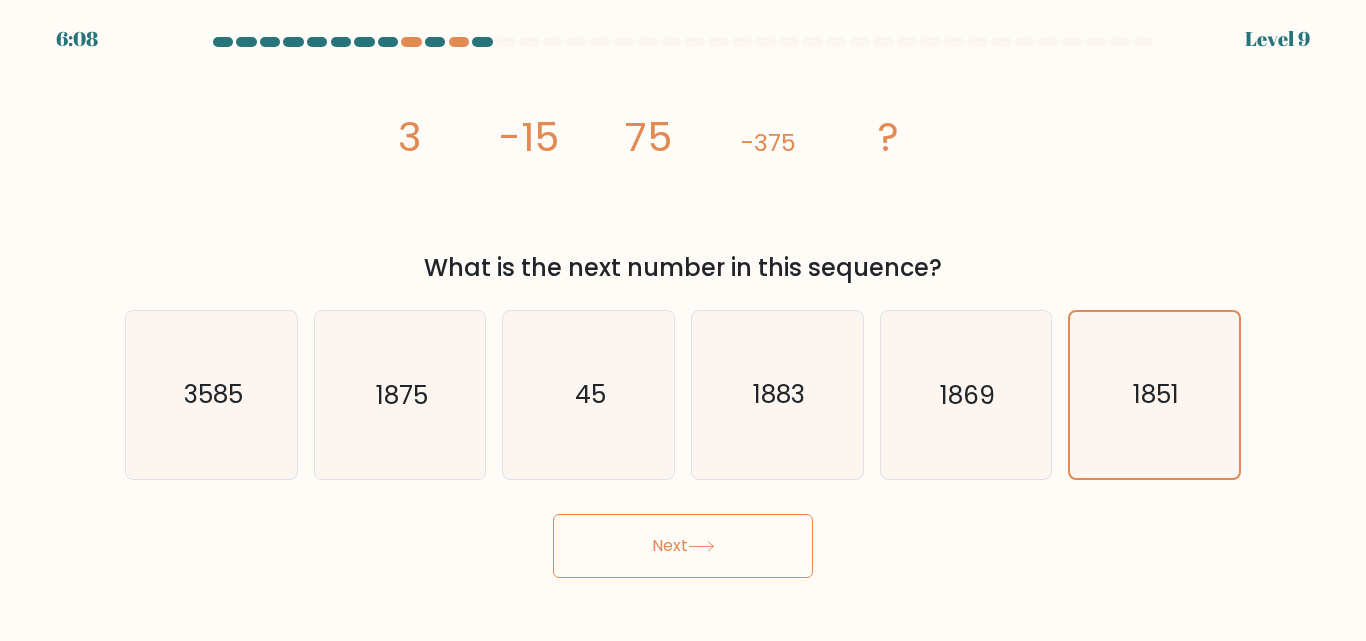 click on "Next" at bounding box center [683, 546] 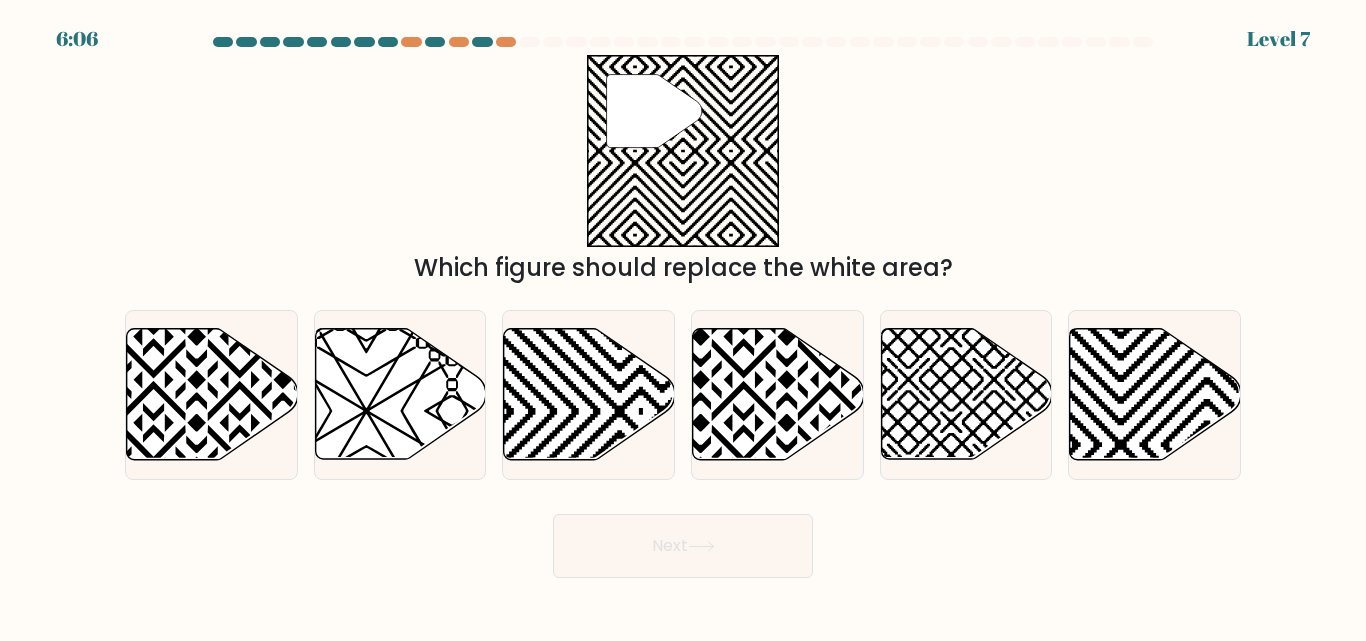 click on "Next" at bounding box center (683, 546) 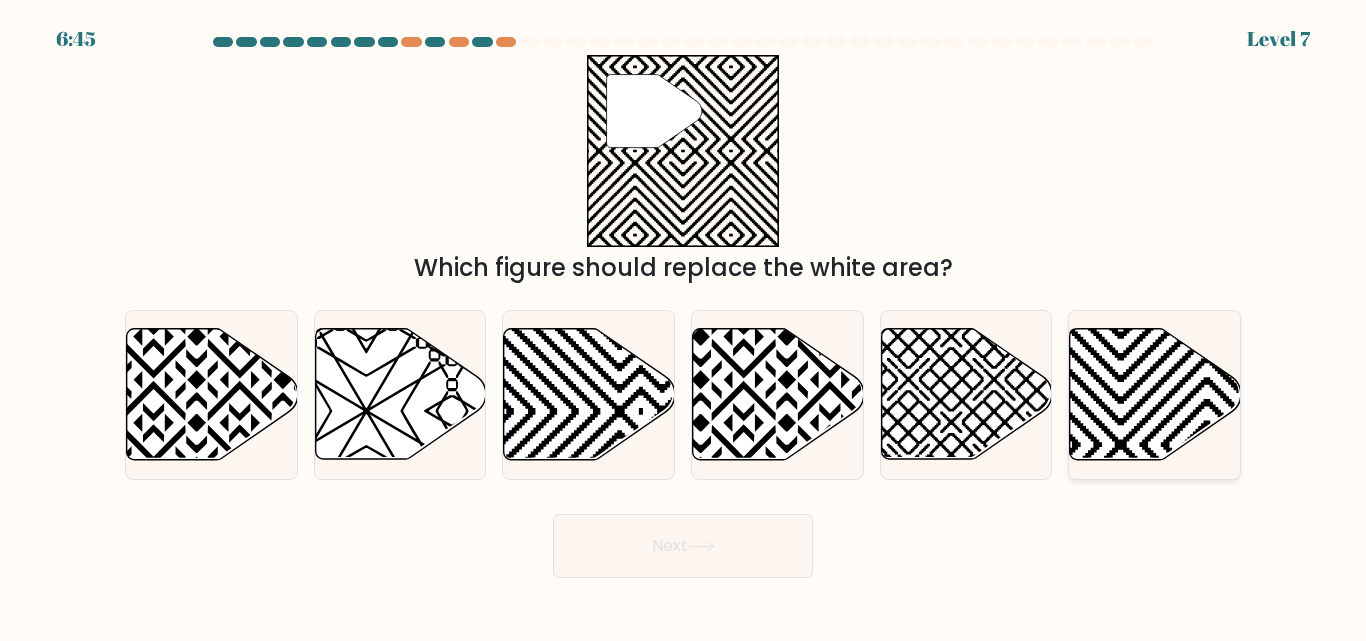 click at bounding box center (1207, 466) 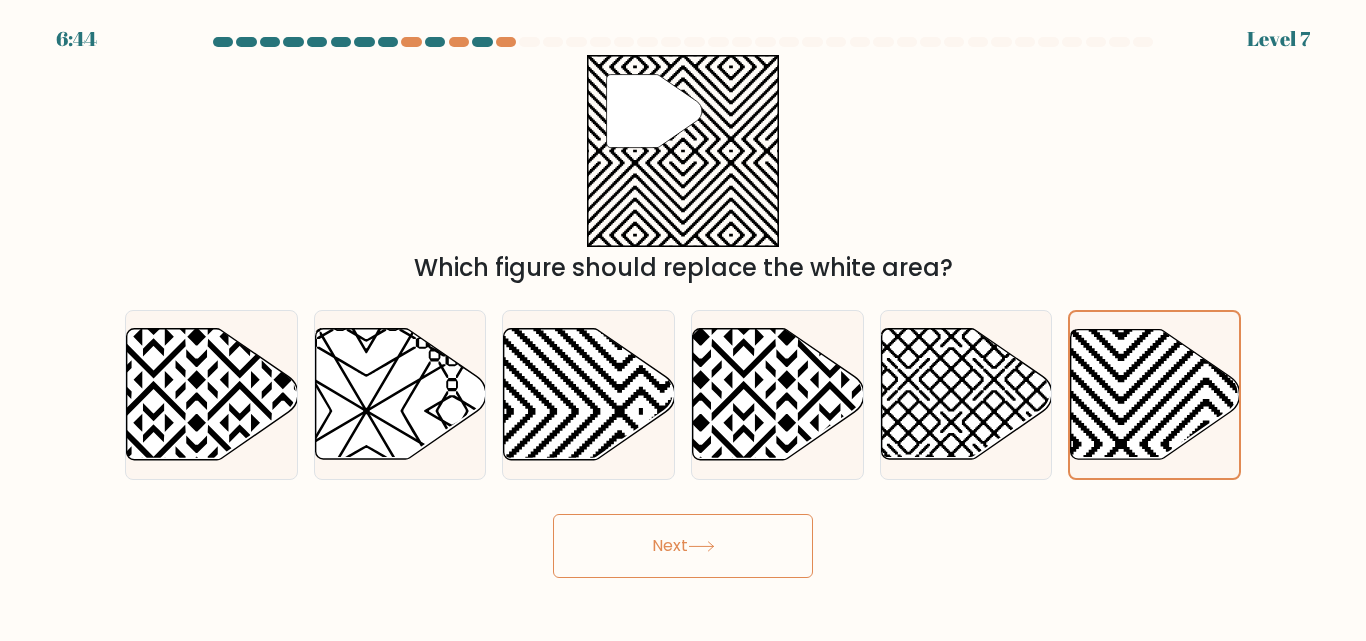 click on "6:44
Level 7" at bounding box center (683, 320) 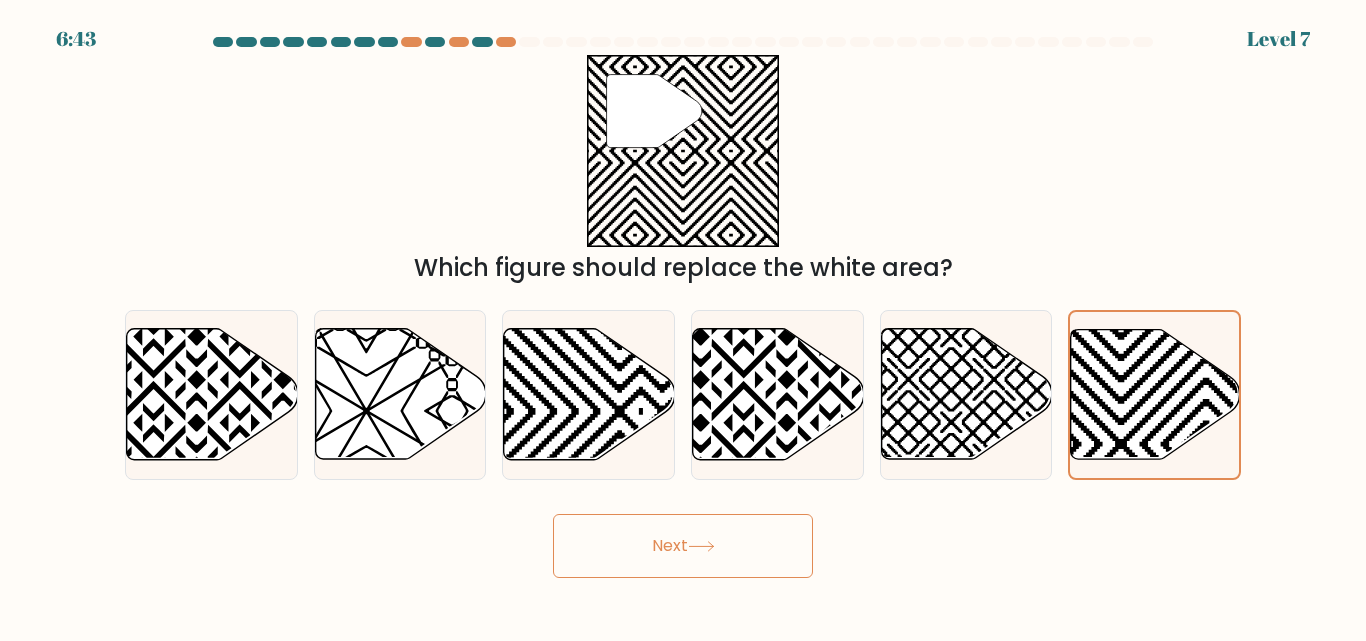 click on "Next" at bounding box center [683, 546] 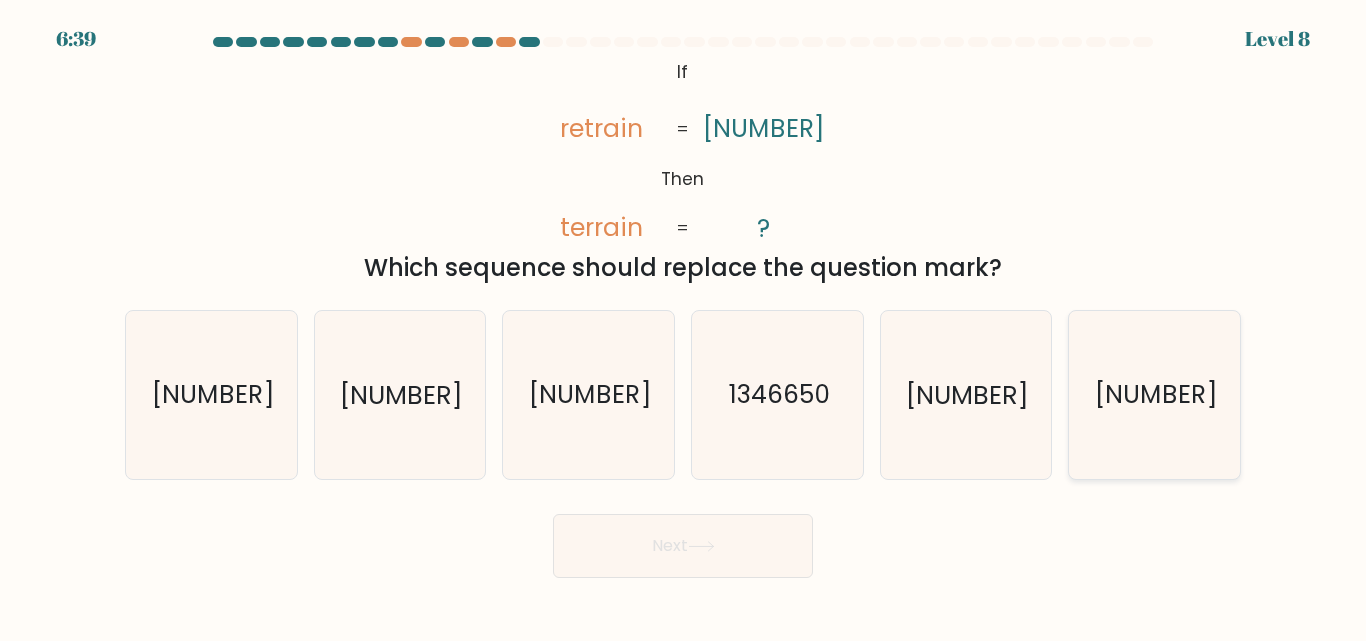 click on "[NUMBER]" at bounding box center [1156, 395] 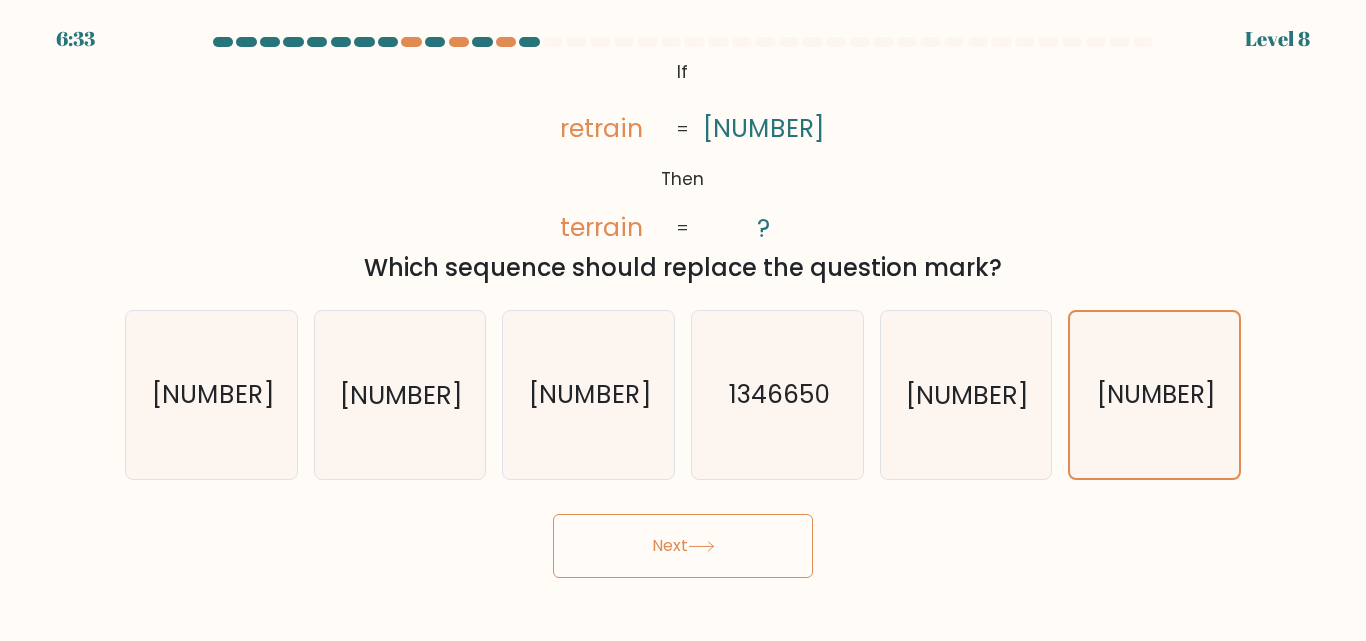 click at bounding box center (701, 546) 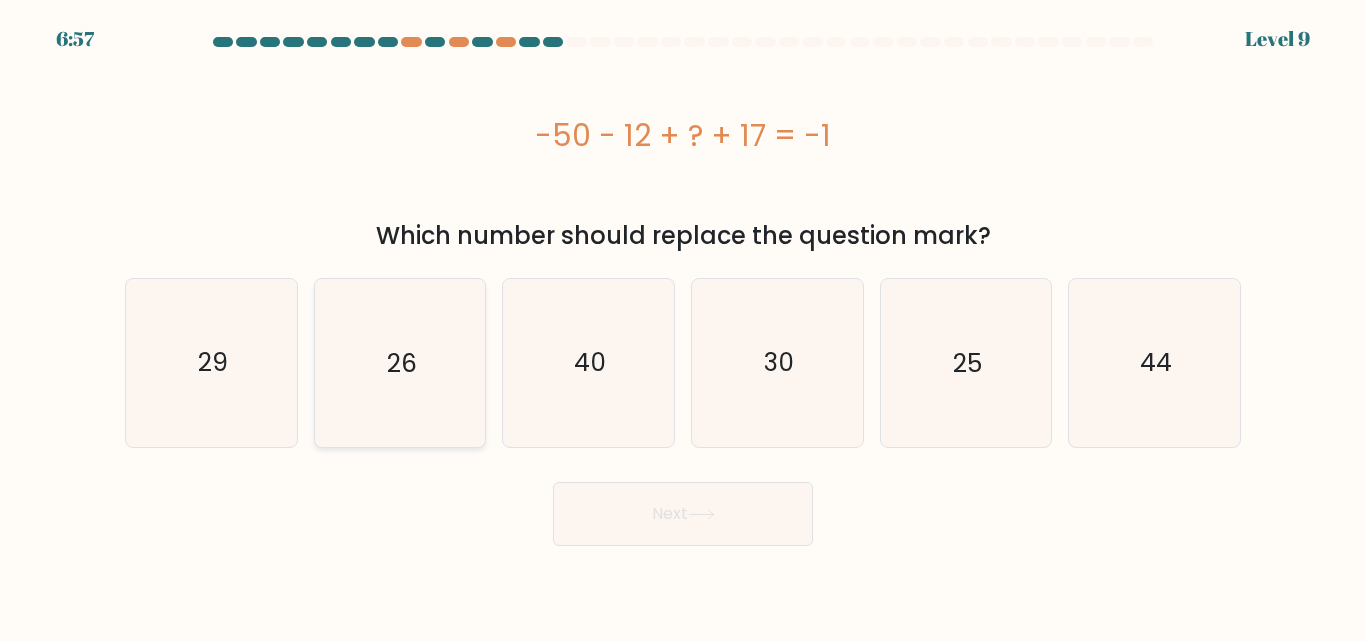click on "26" at bounding box center (399, 362) 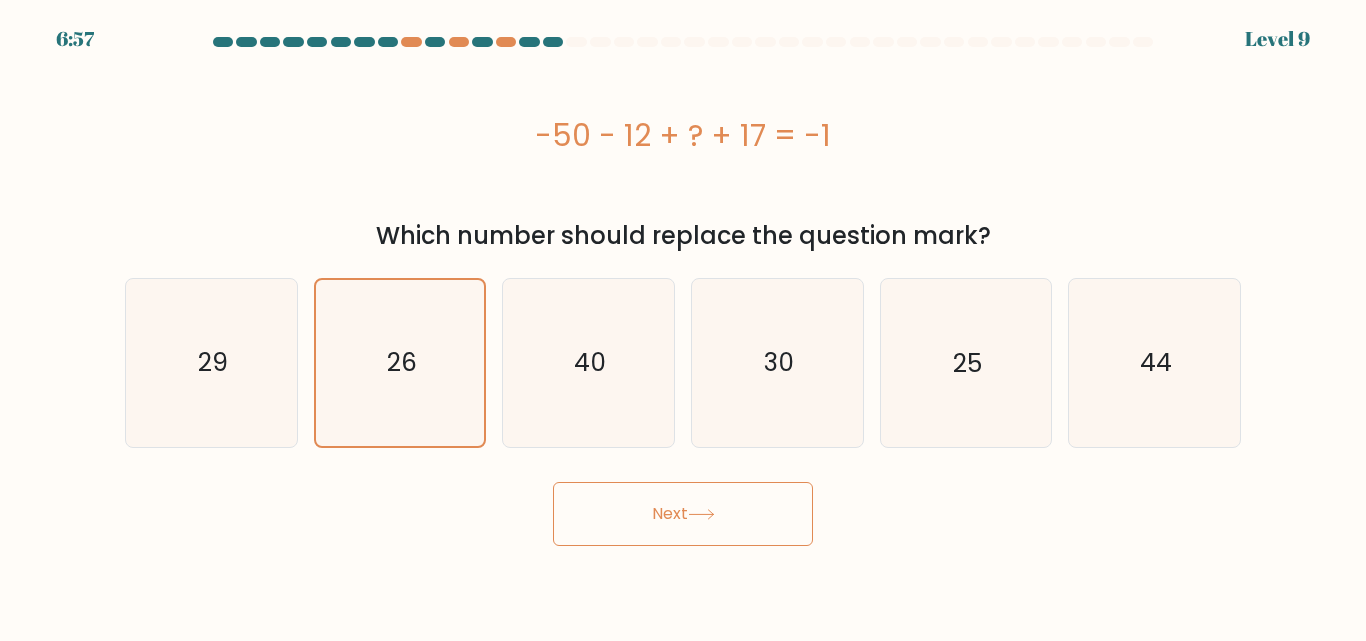 click on "Next" at bounding box center (683, 514) 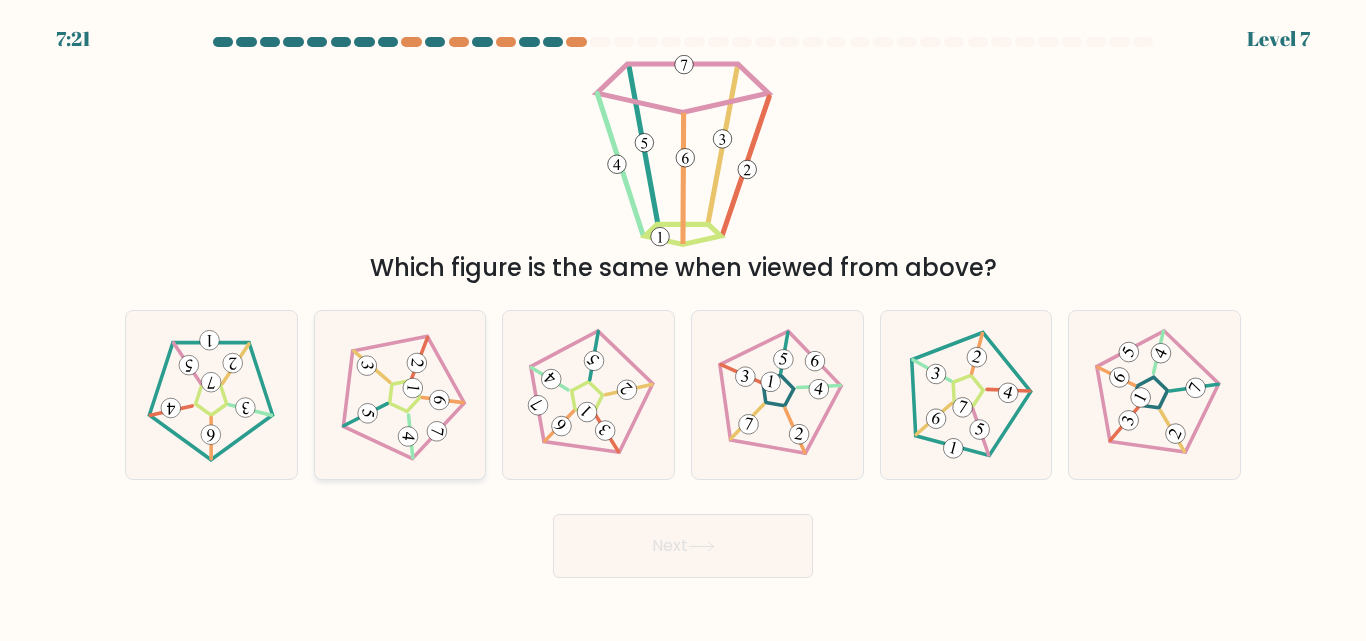 click at bounding box center [400, 395] 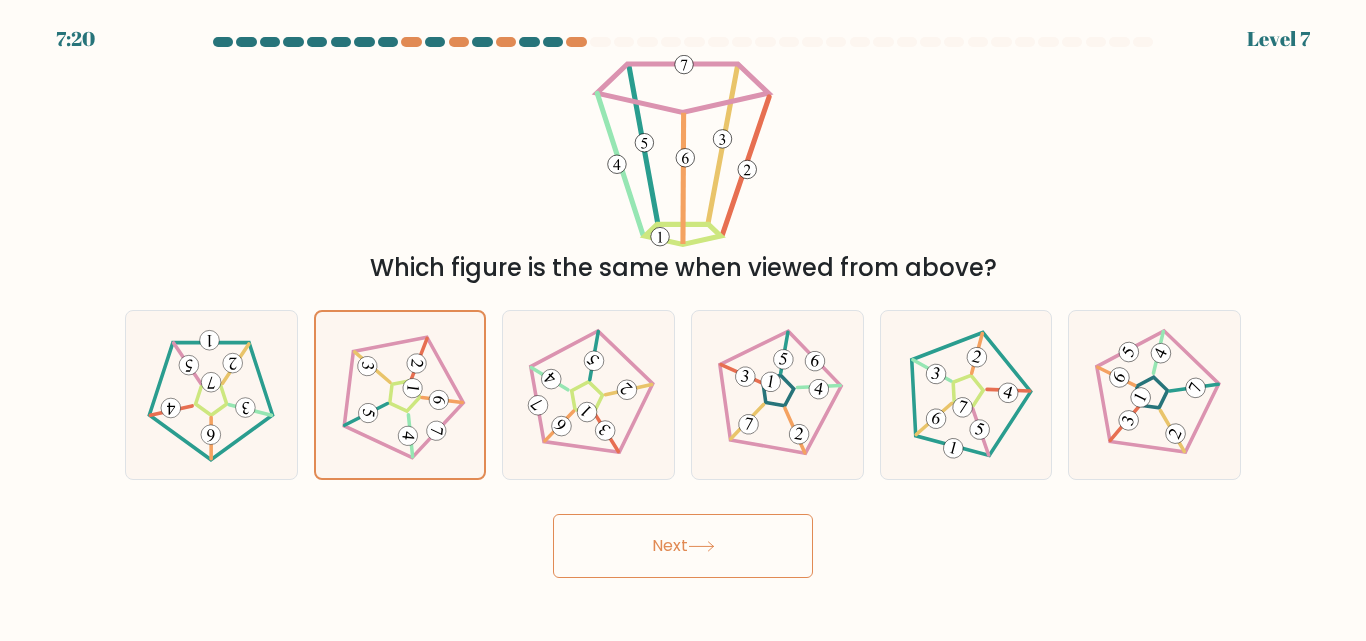 click at bounding box center [701, 546] 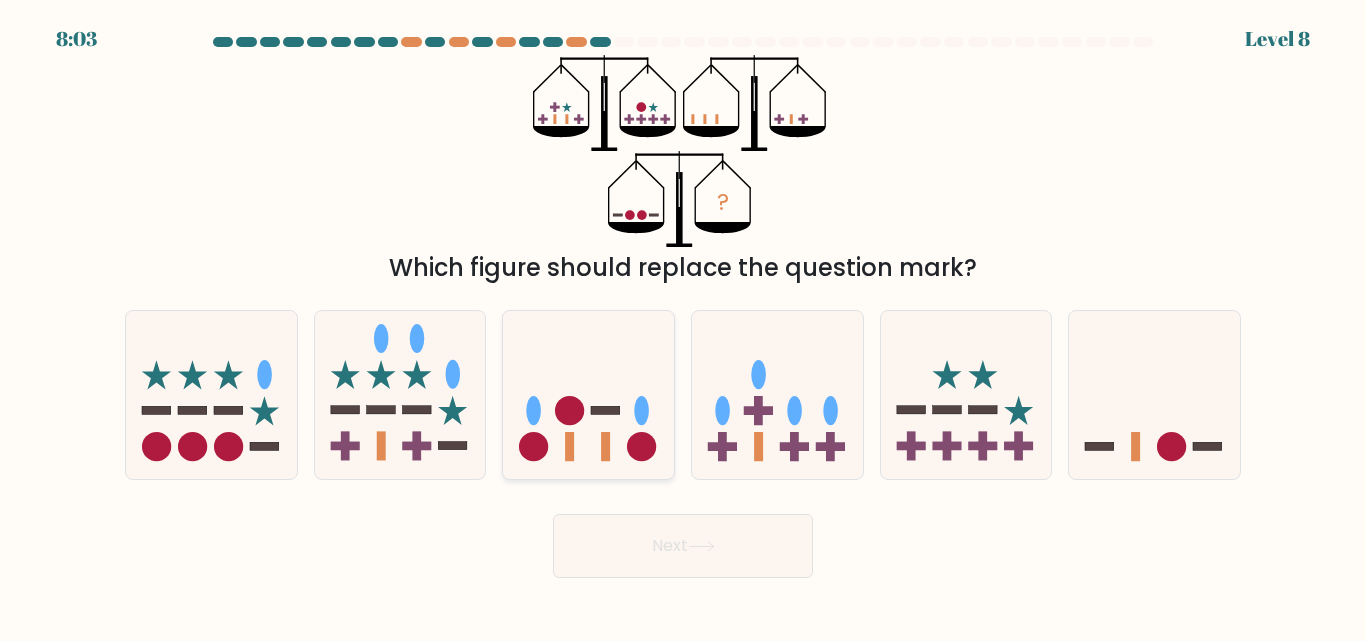 click at bounding box center (588, 394) 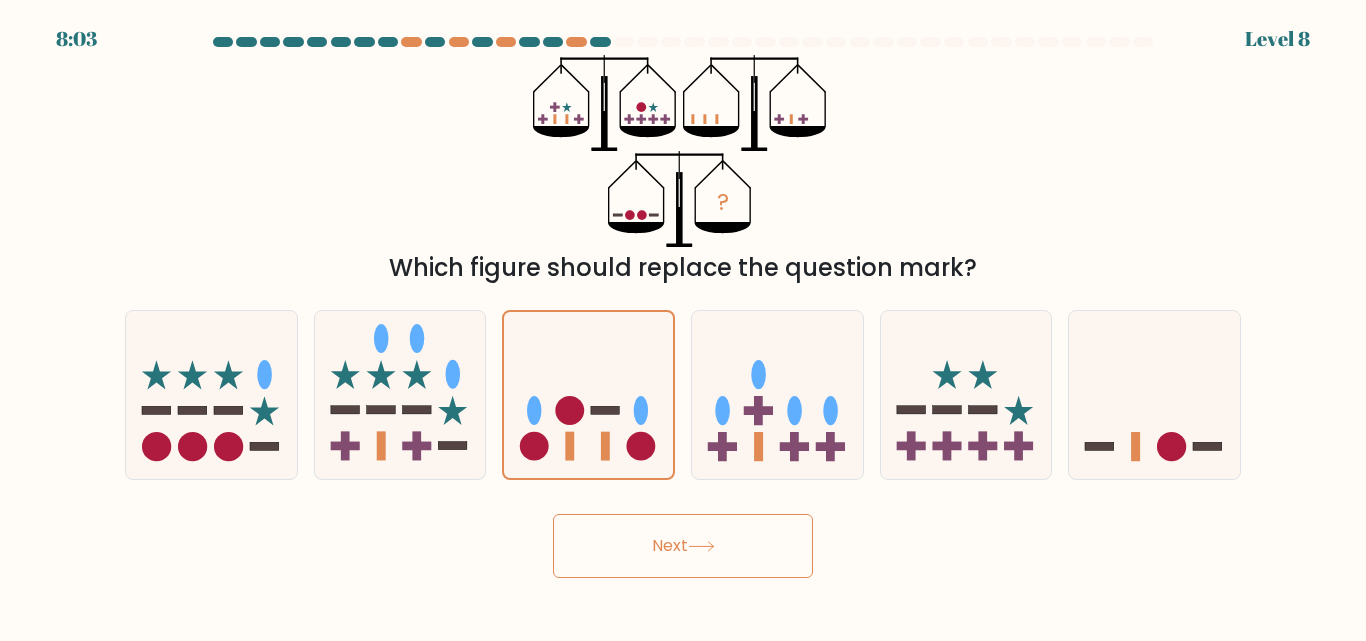 click on "Next" at bounding box center (683, 546) 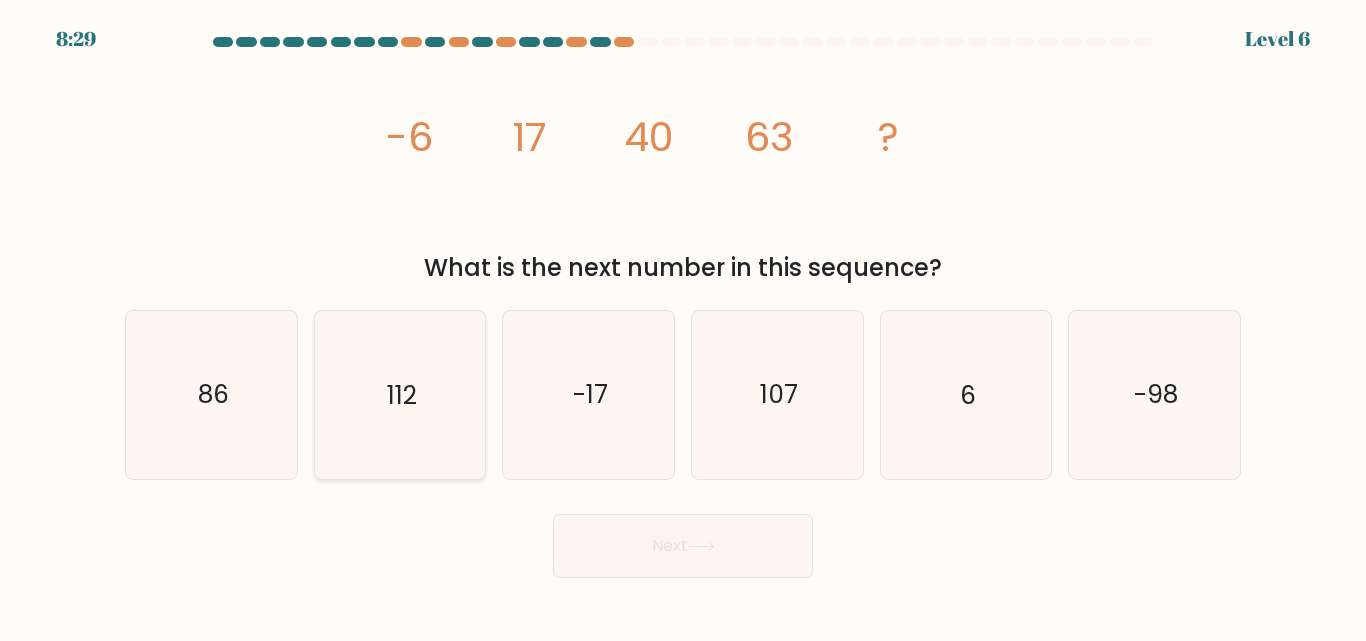 click on "112" at bounding box center [399, 394] 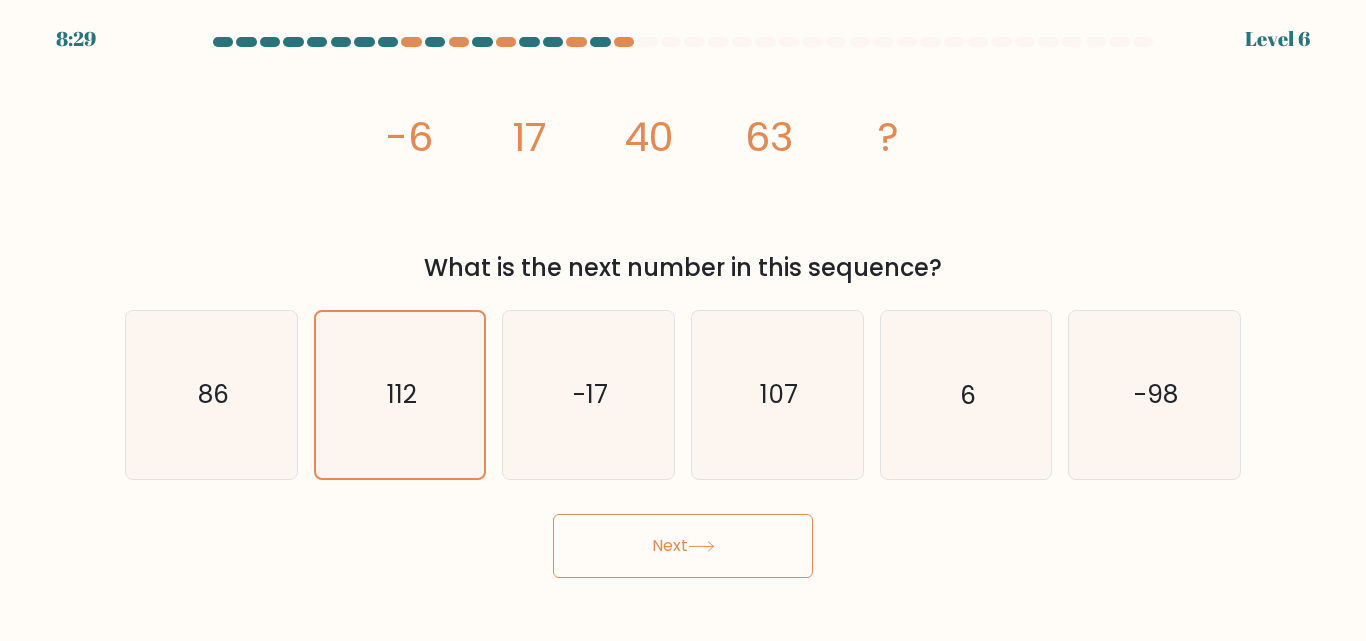 click on "Next" at bounding box center (683, 546) 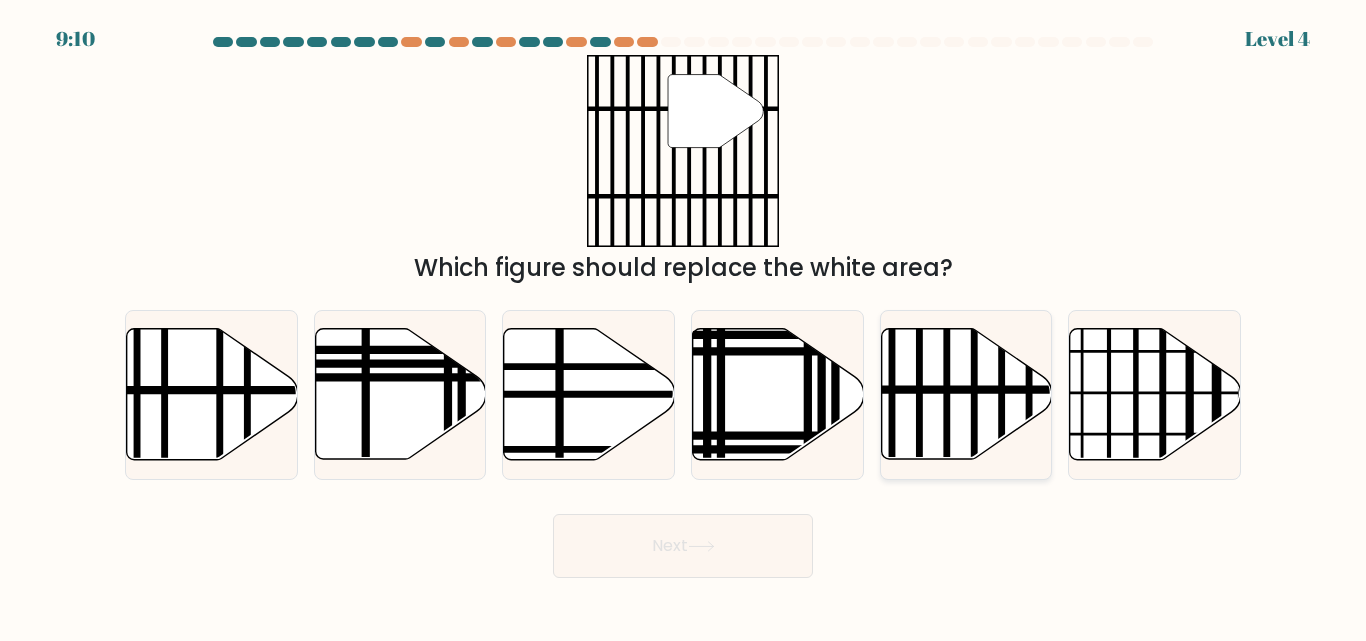 click at bounding box center (919, 466) 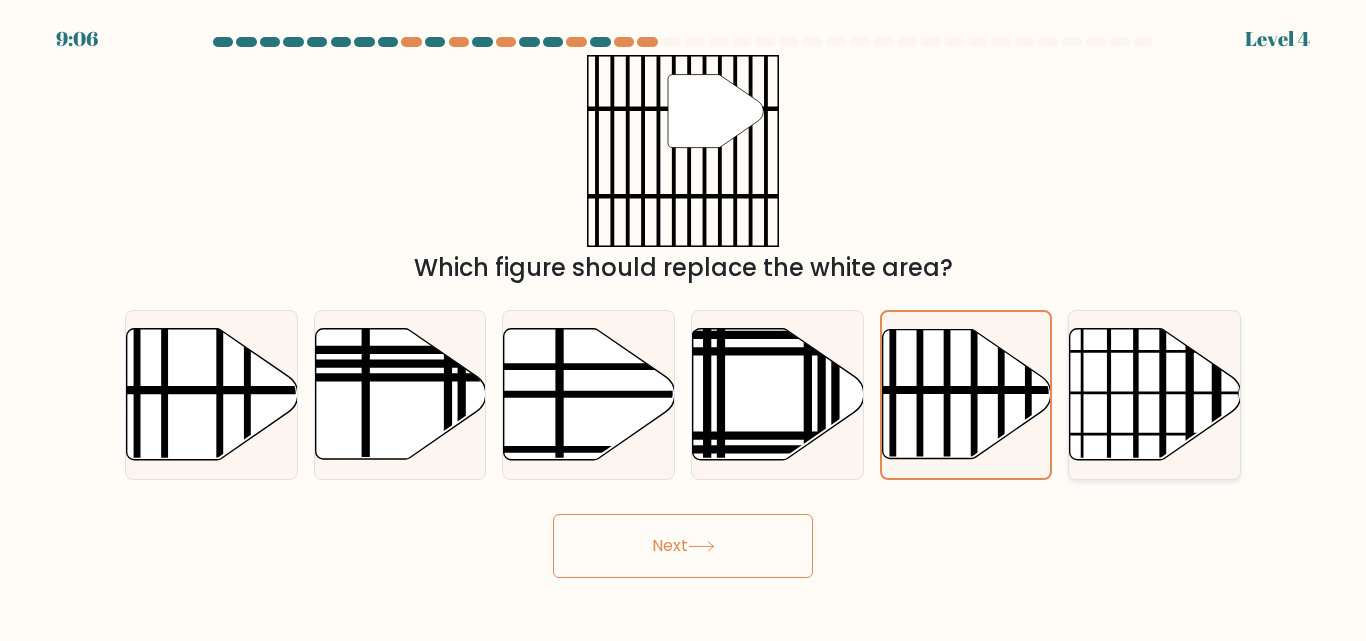 click at bounding box center (1136, 466) 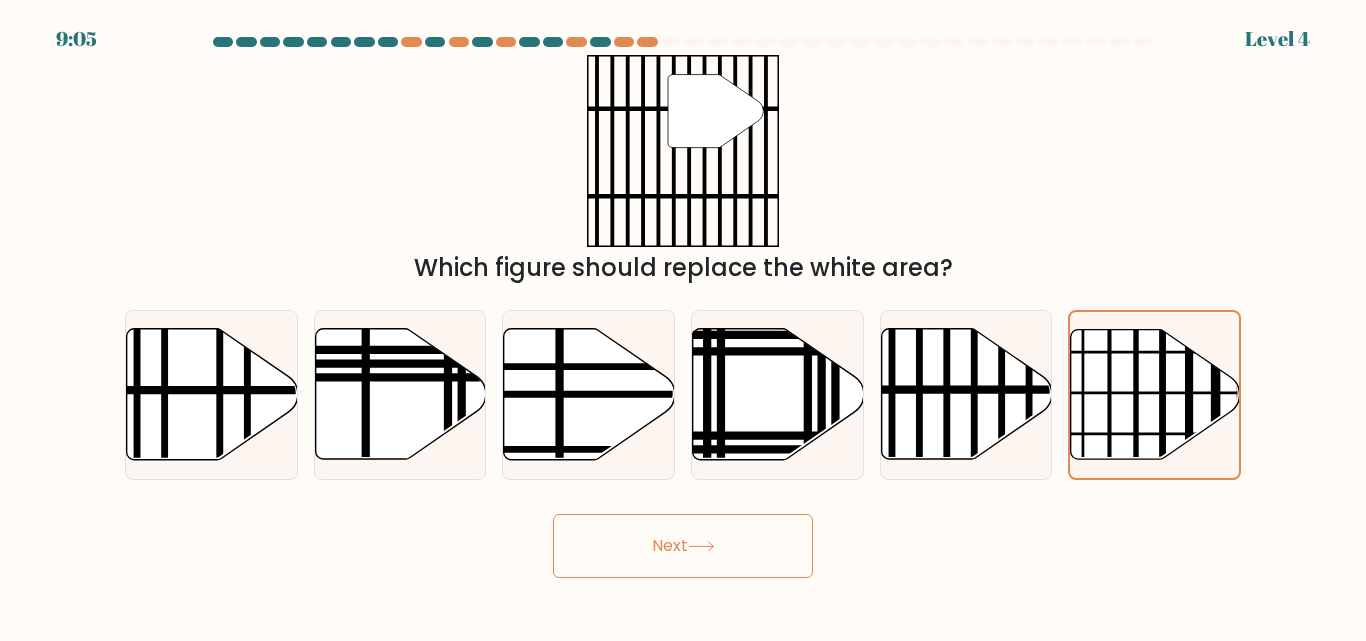 click on "Next" at bounding box center [683, 546] 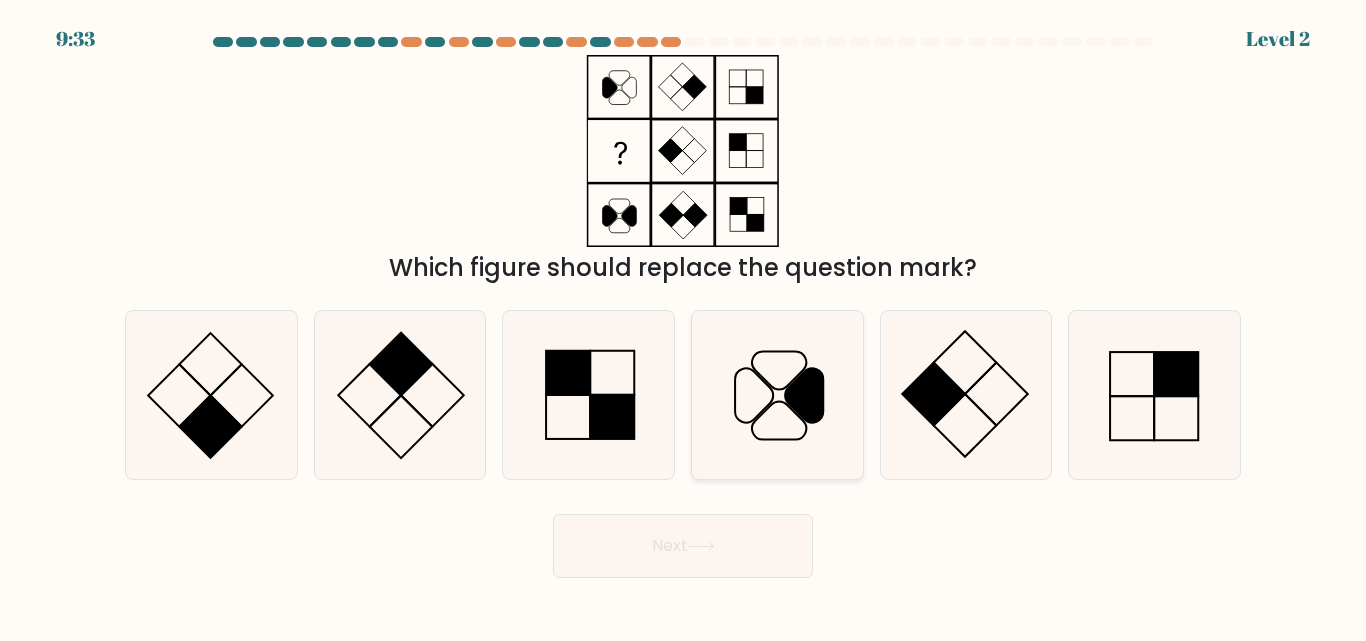 click at bounding box center (777, 394) 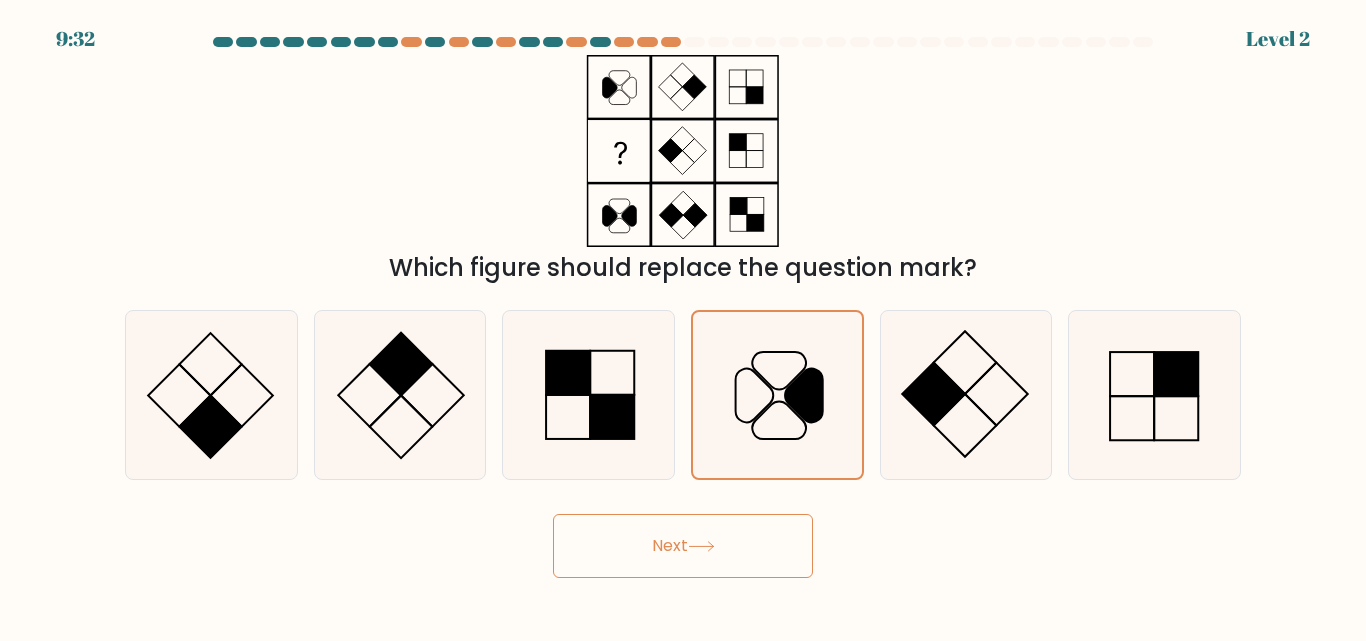 click on "Next" at bounding box center [683, 546] 